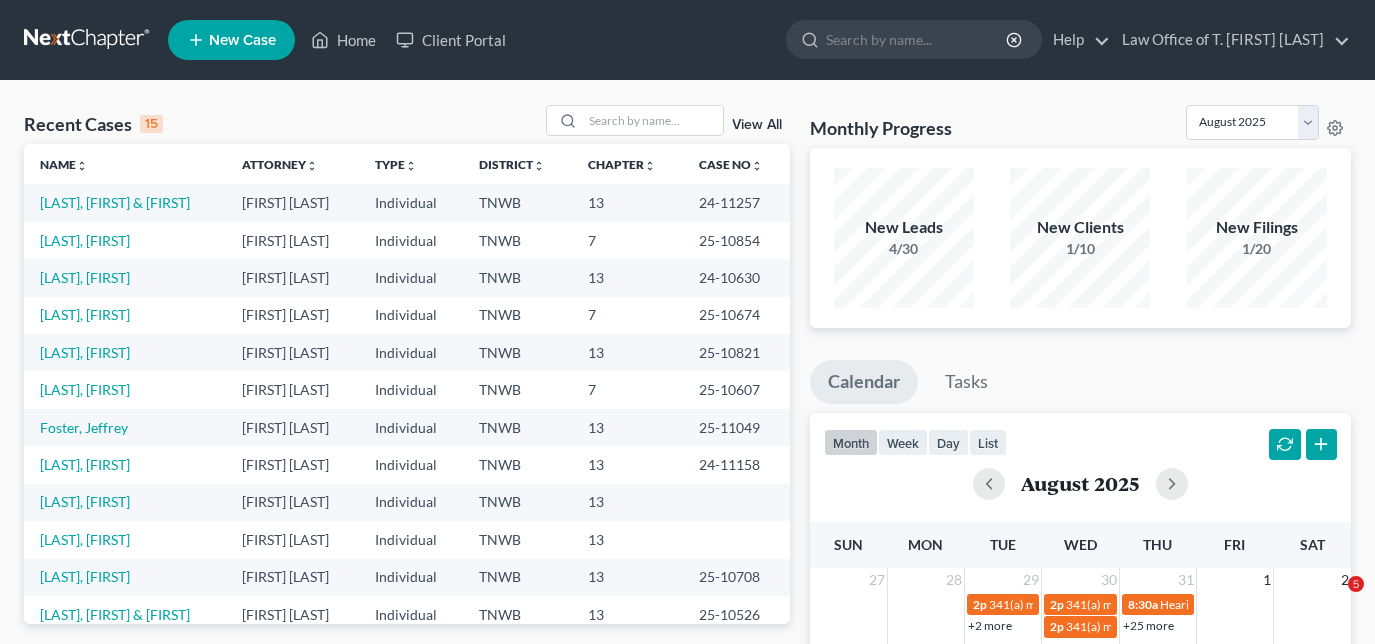 scroll, scrollTop: 0, scrollLeft: 0, axis: both 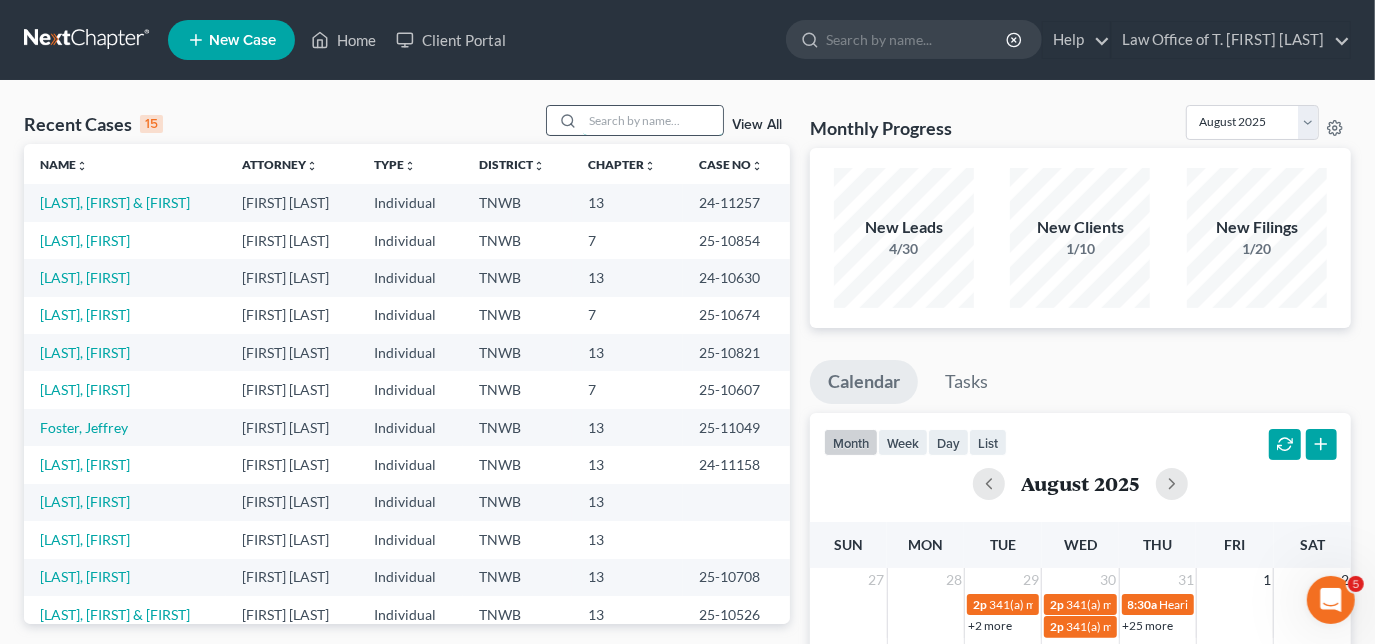 click at bounding box center (653, 120) 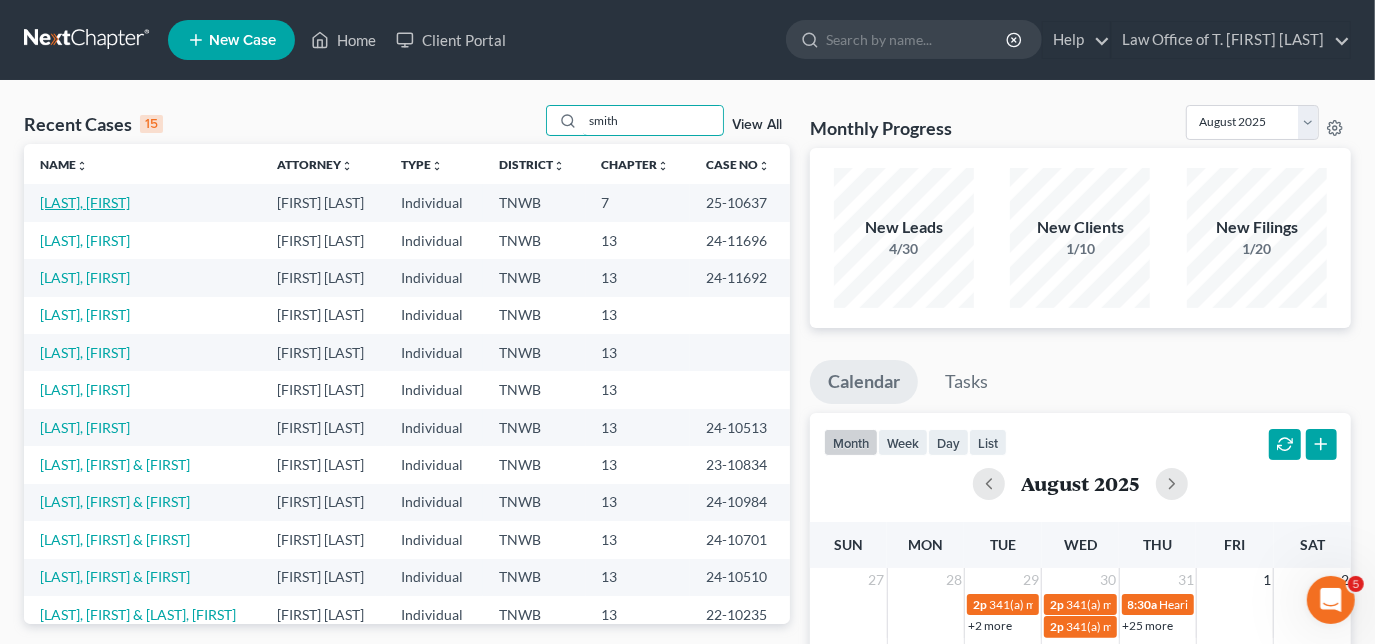 type on "smith" 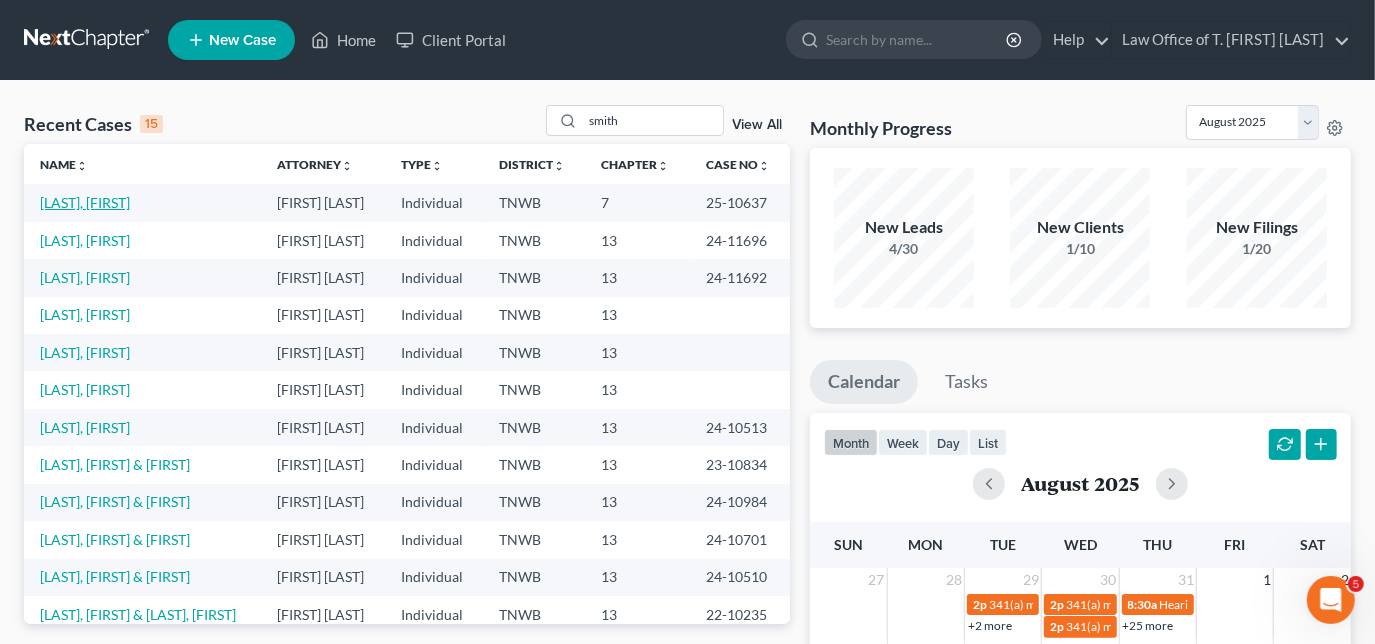 click on "[LAST], [FIRST]" at bounding box center [85, 202] 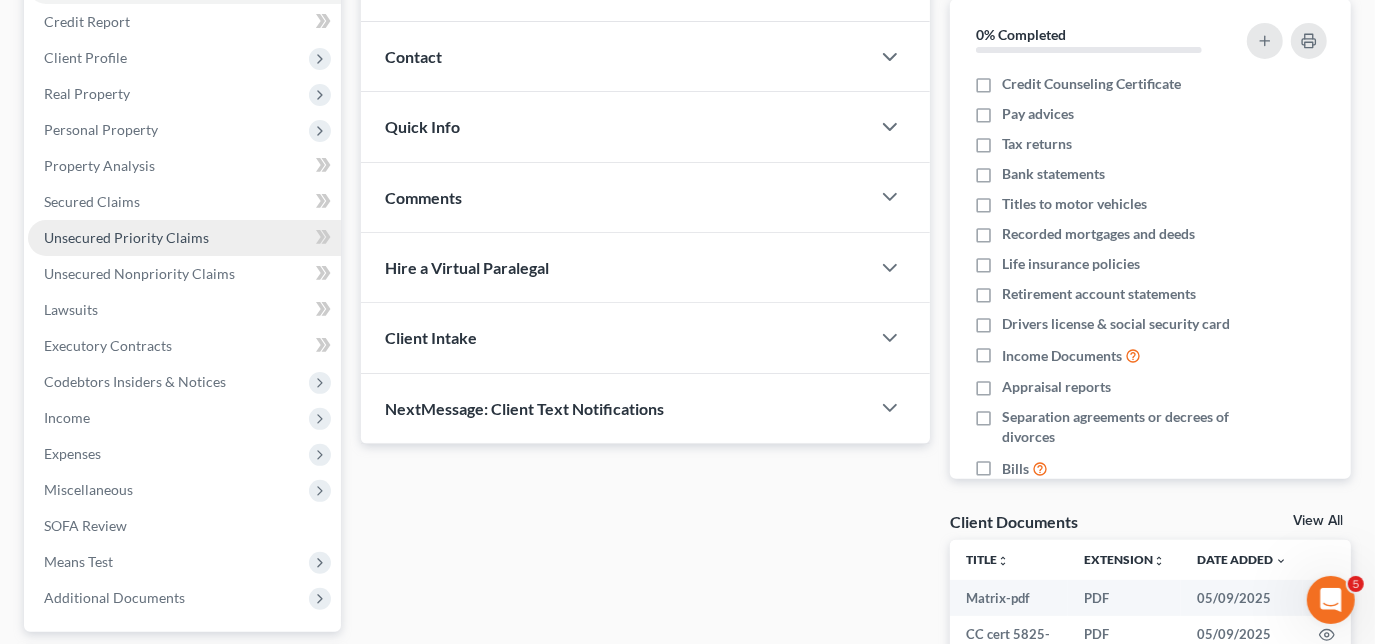 scroll, scrollTop: 272, scrollLeft: 0, axis: vertical 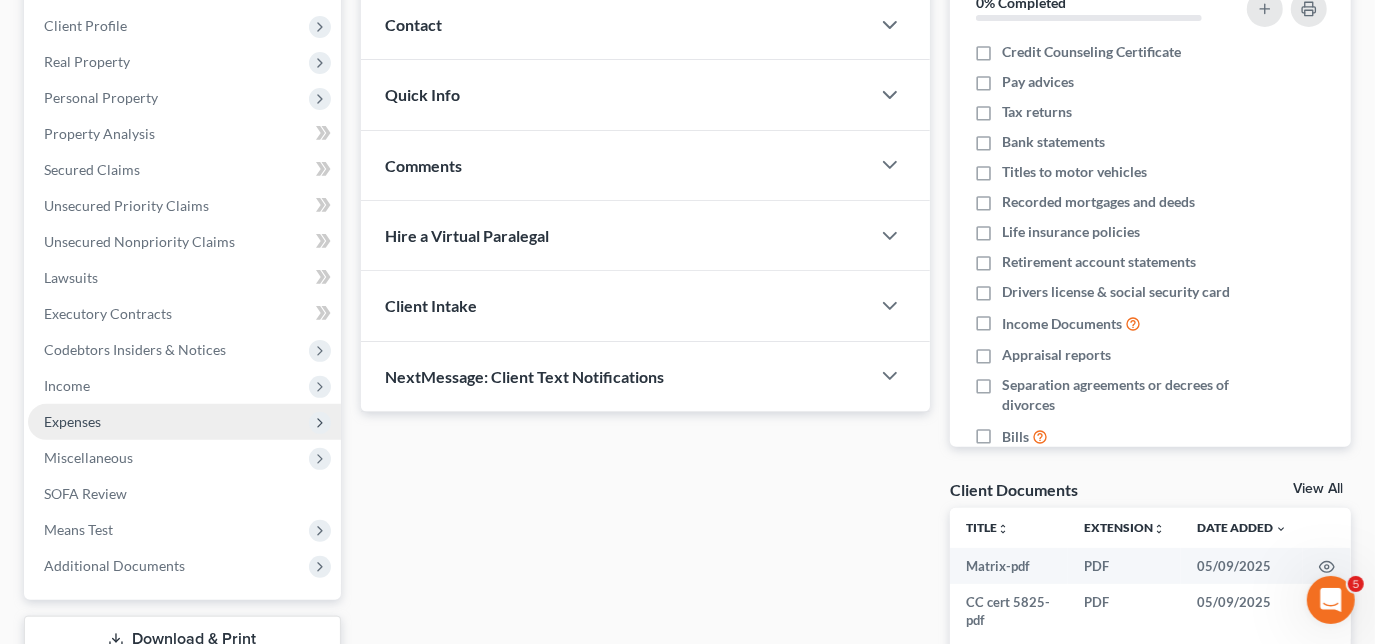 click on "Expenses" at bounding box center (72, 421) 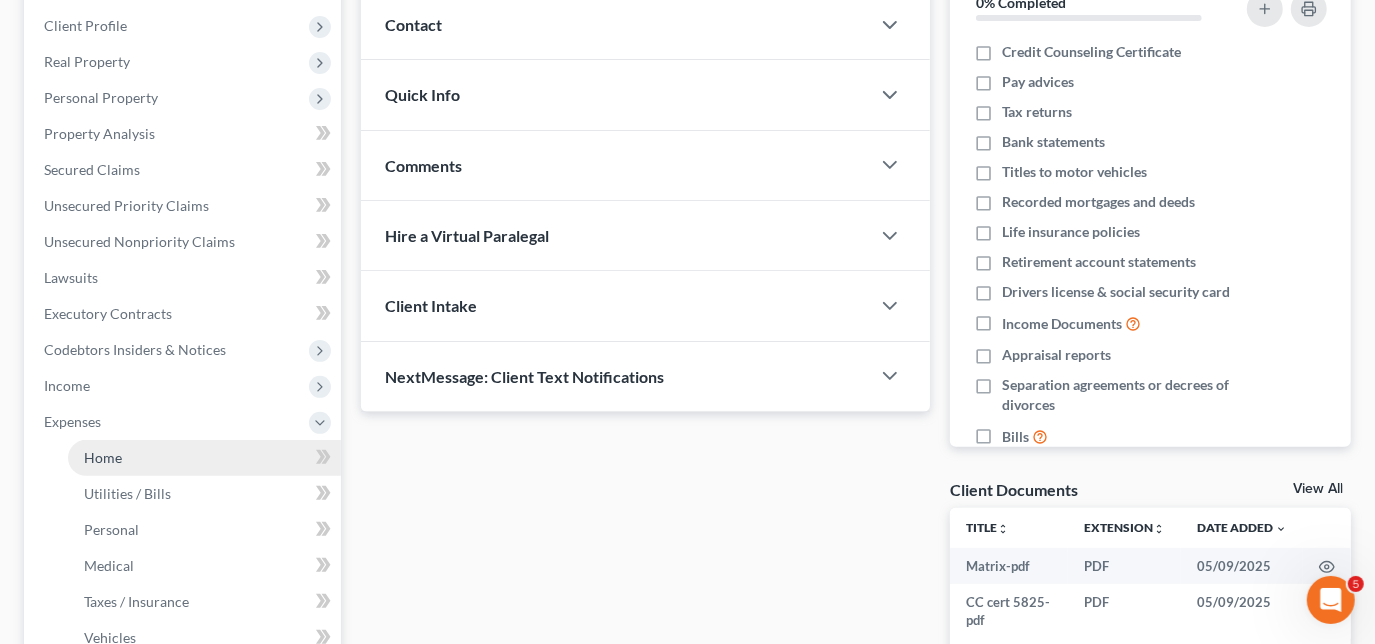 click on "Home" at bounding box center [204, 458] 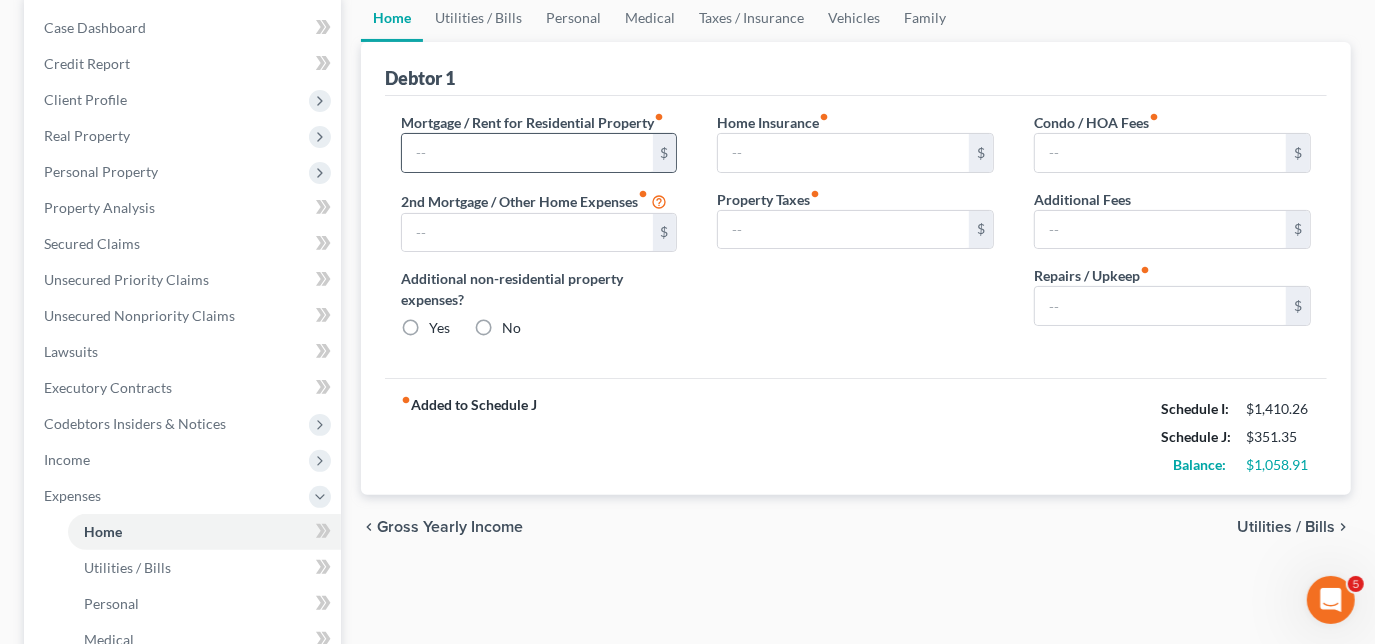 scroll, scrollTop: 0, scrollLeft: 0, axis: both 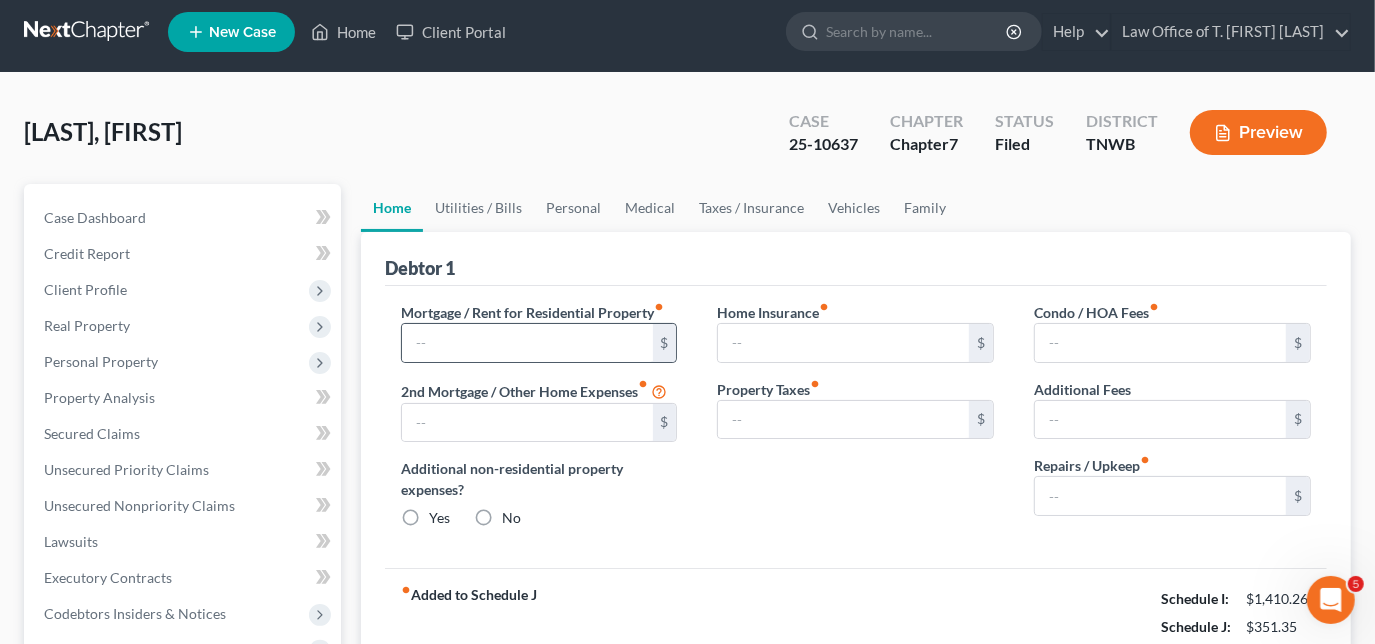 type on "303.00" 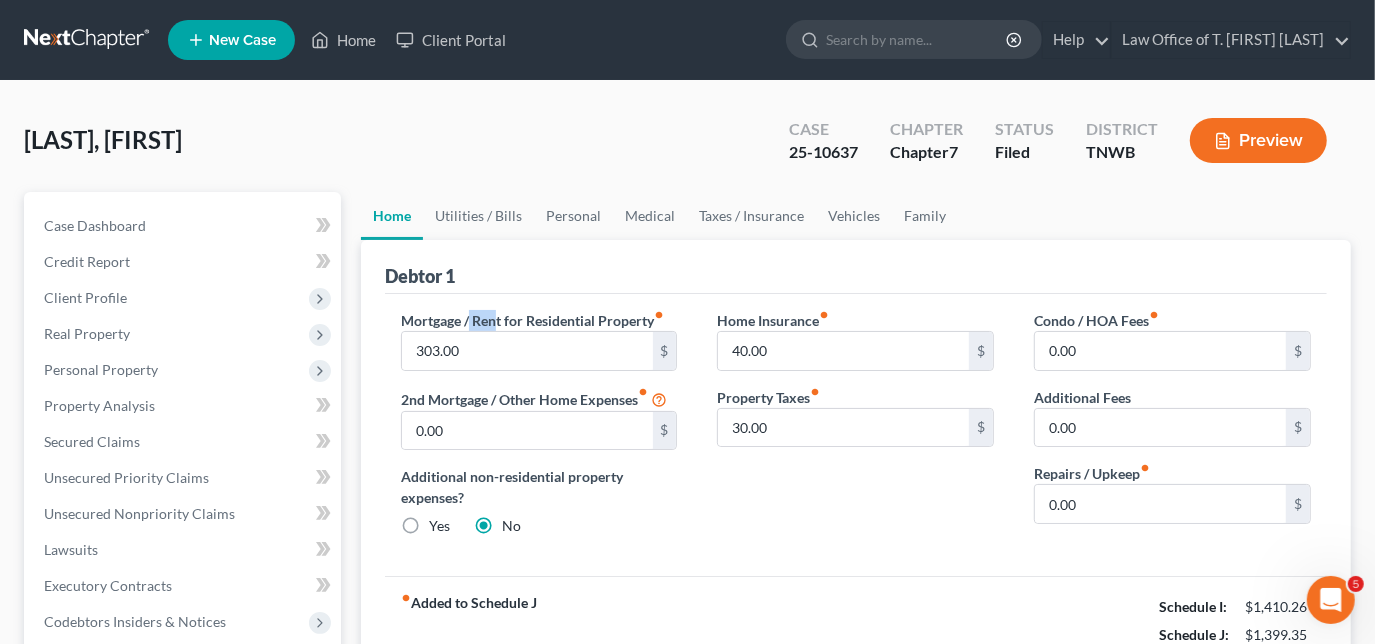 drag, startPoint x: 498, startPoint y: 327, endPoint x: 469, endPoint y: 327, distance: 29 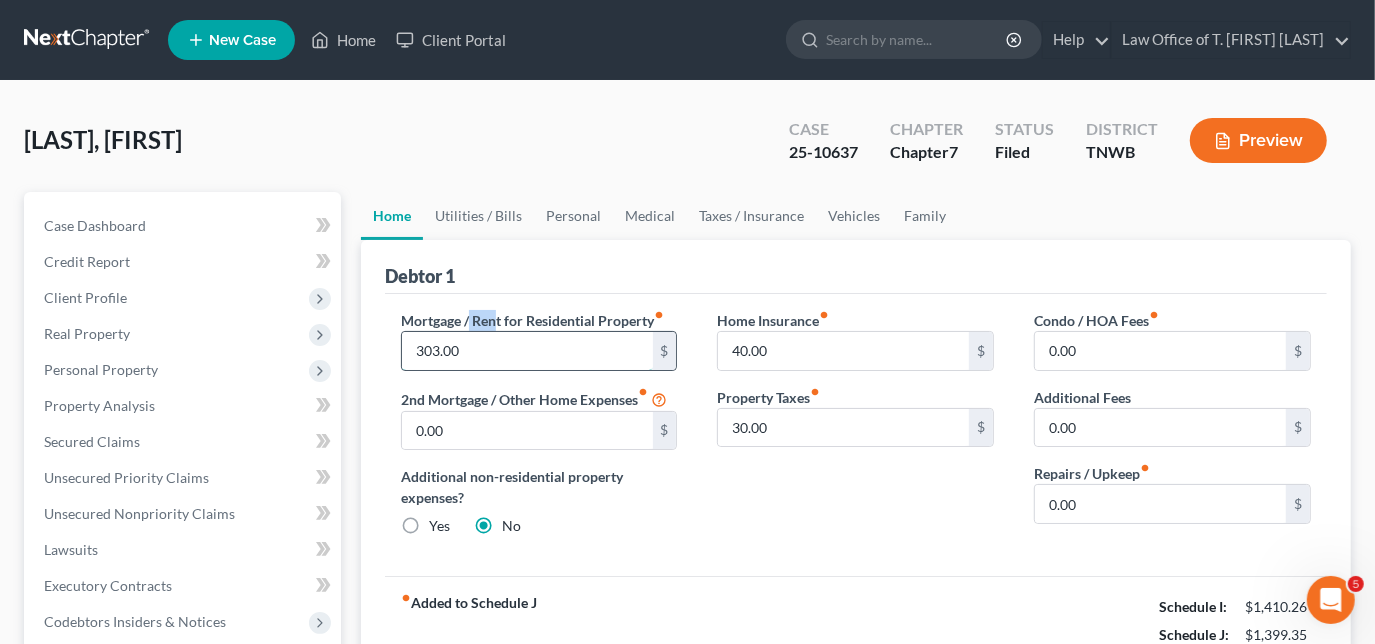 drag, startPoint x: 469, startPoint y: 327, endPoint x: 514, endPoint y: 342, distance: 47.434166 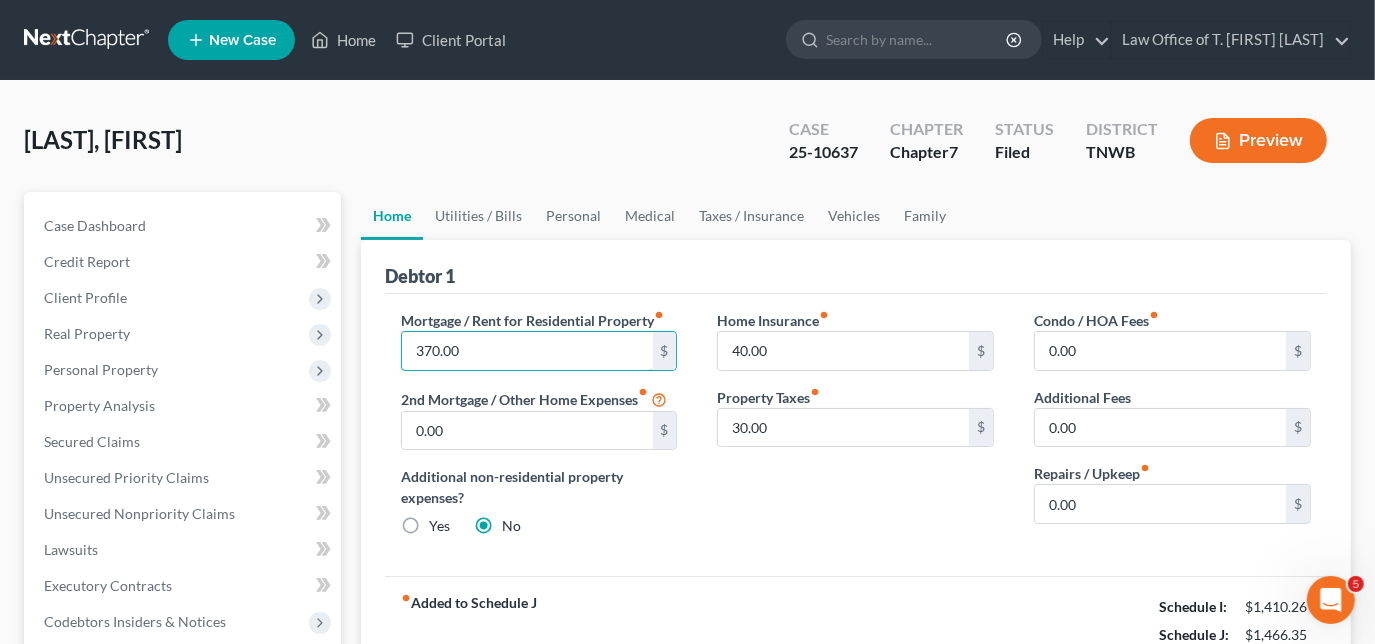 type on "370.00" 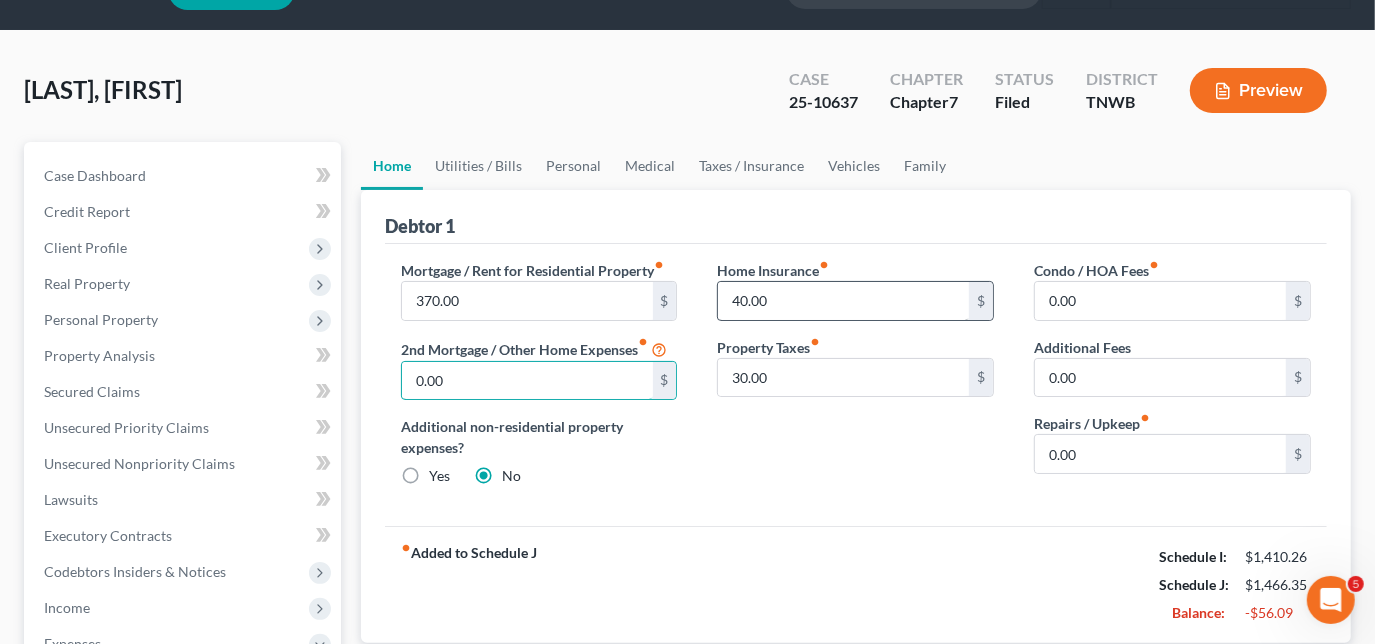 scroll, scrollTop: 90, scrollLeft: 0, axis: vertical 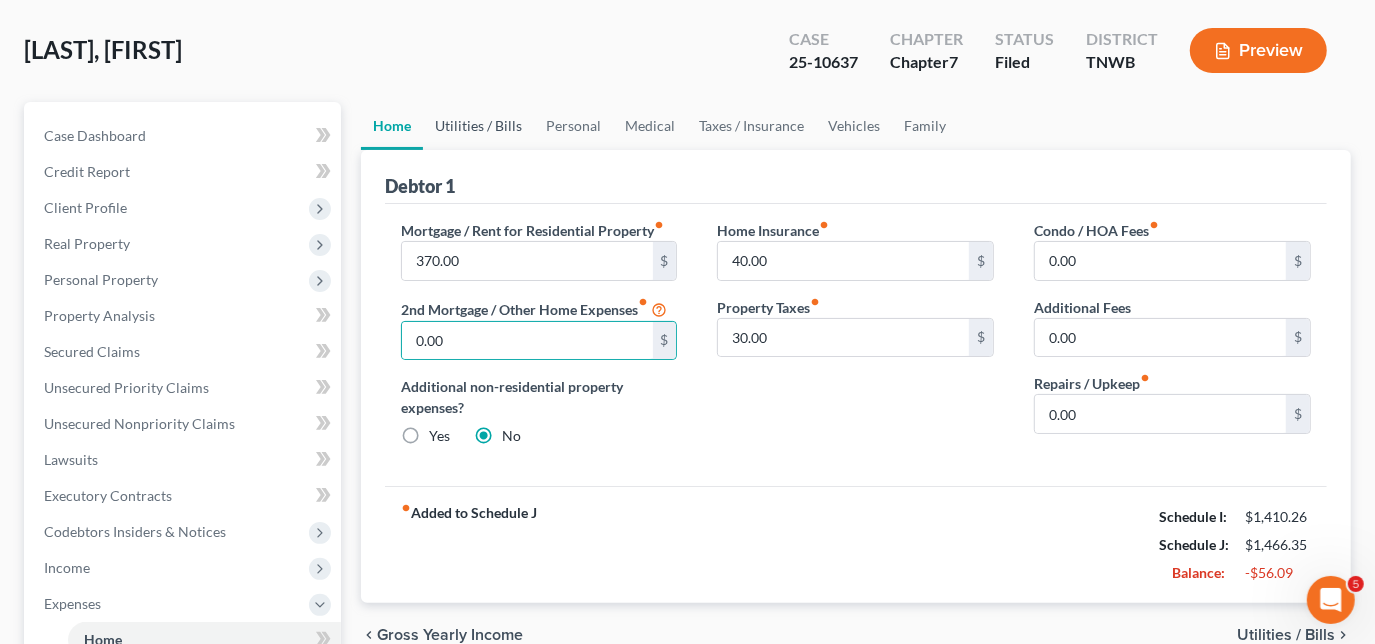 click on "Utilities / Bills" at bounding box center (478, 126) 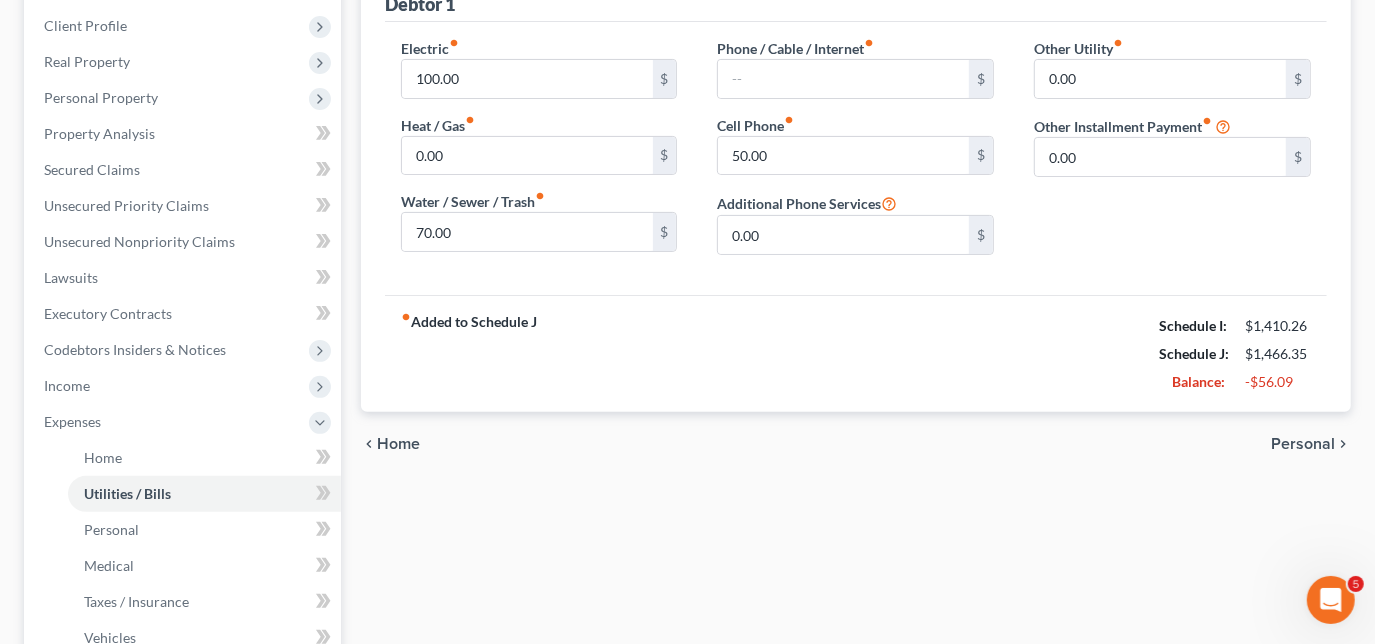 scroll, scrollTop: 272, scrollLeft: 0, axis: vertical 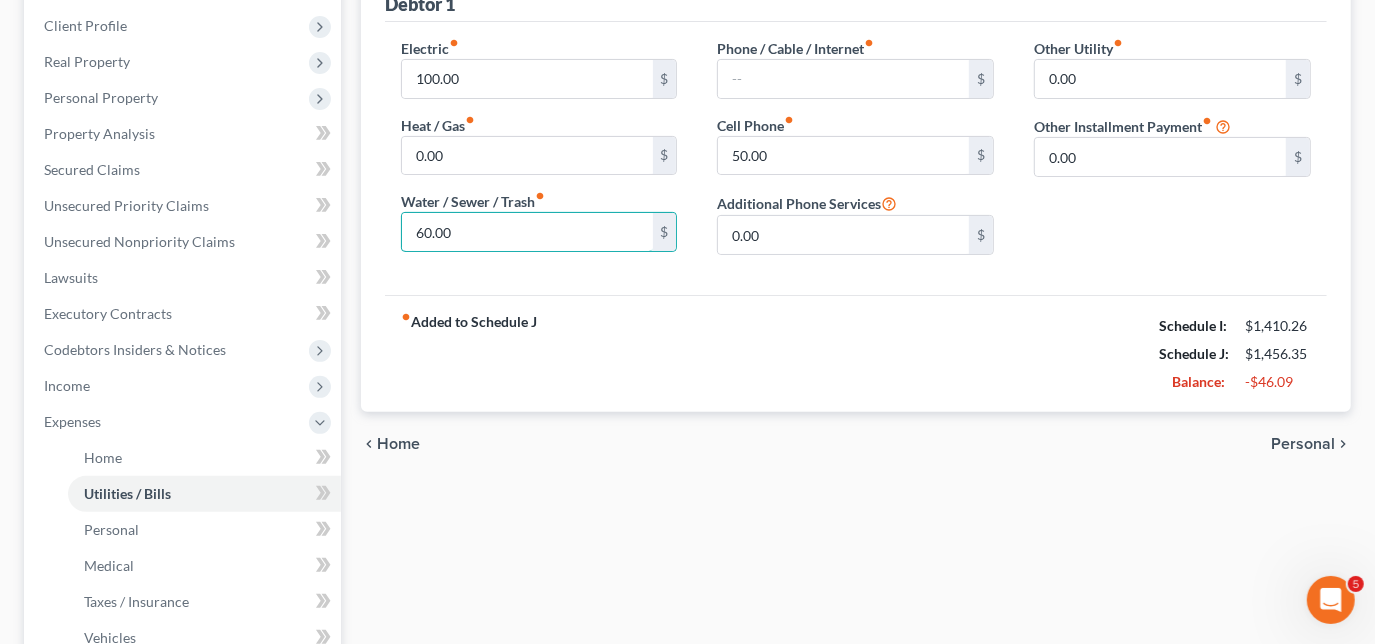 type on "60.00" 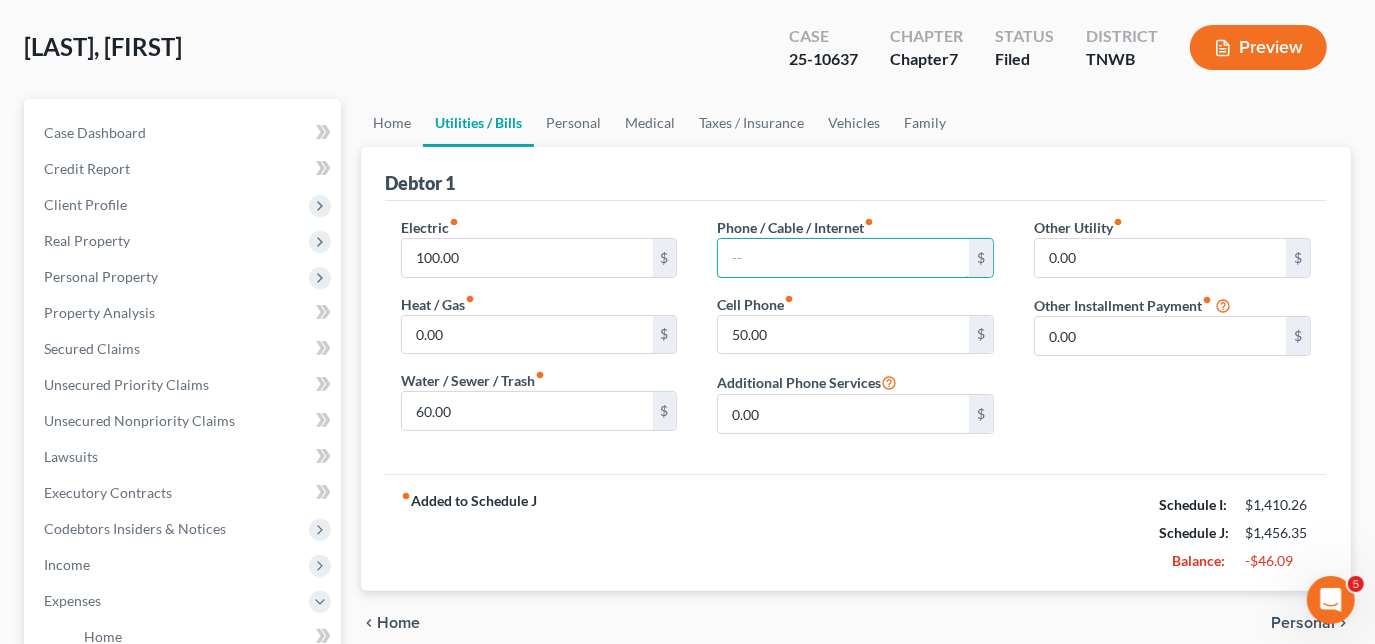 scroll, scrollTop: 90, scrollLeft: 0, axis: vertical 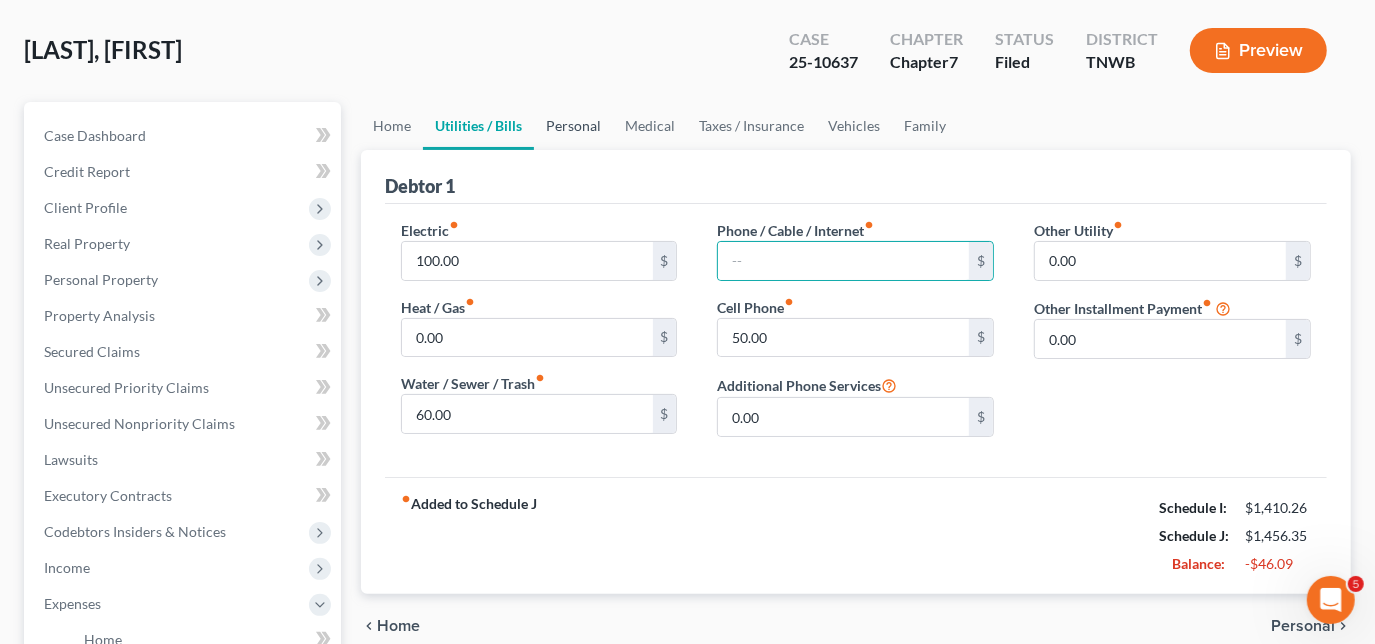 click on "Personal" at bounding box center [573, 126] 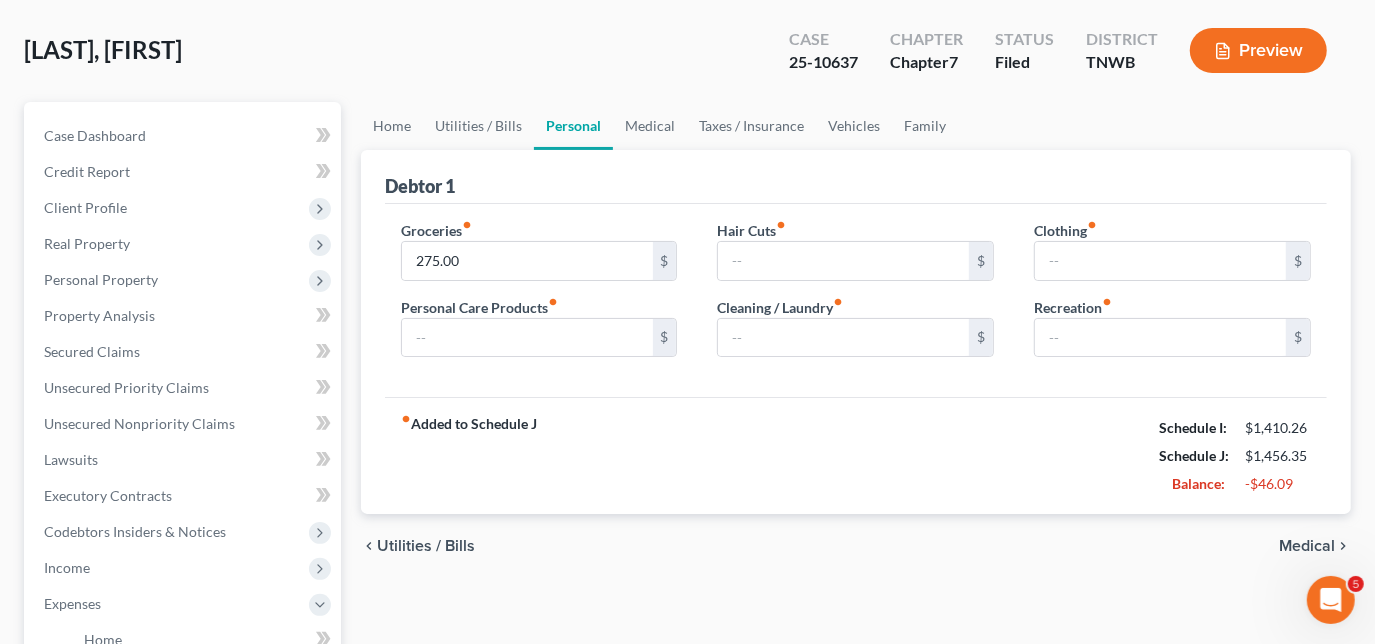scroll, scrollTop: 0, scrollLeft: 0, axis: both 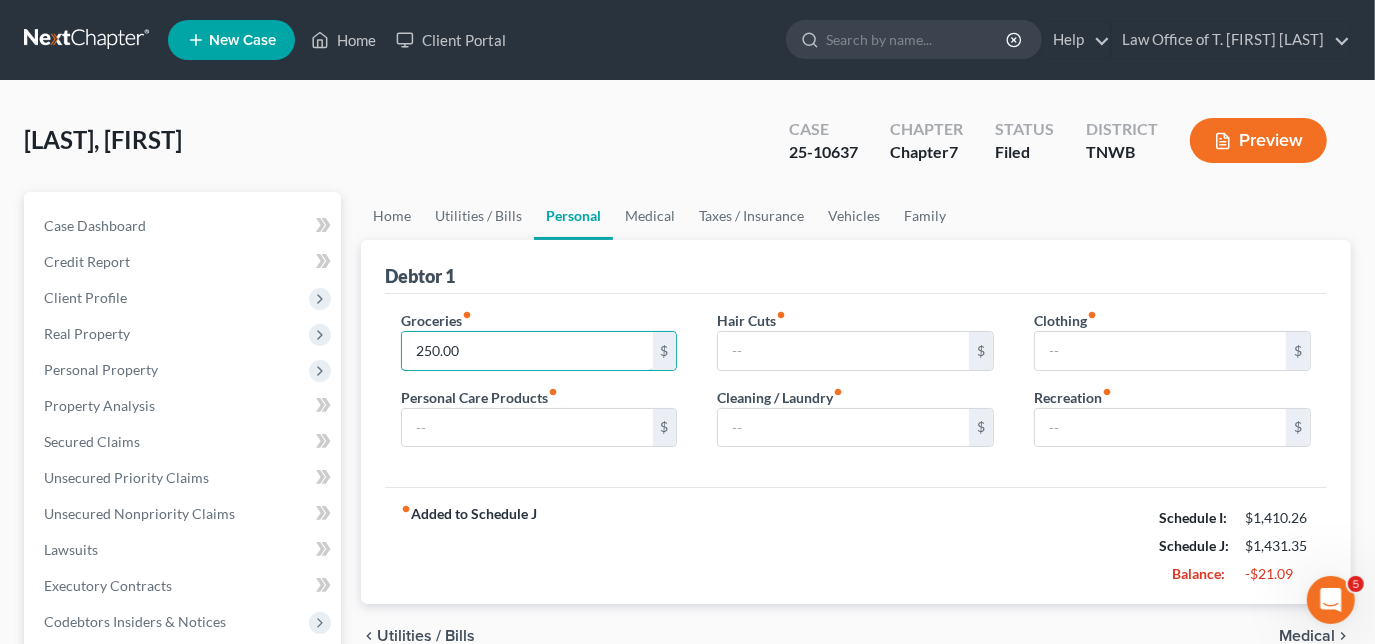 type on "250.00" 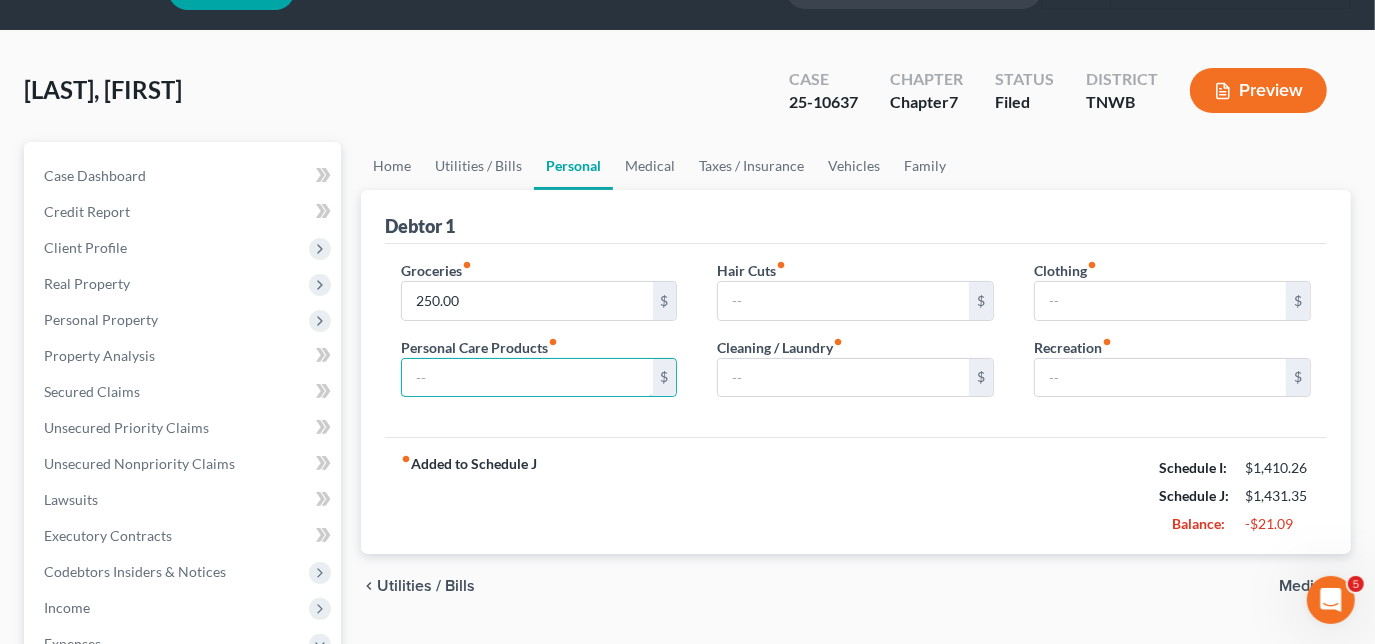 scroll, scrollTop: 90, scrollLeft: 0, axis: vertical 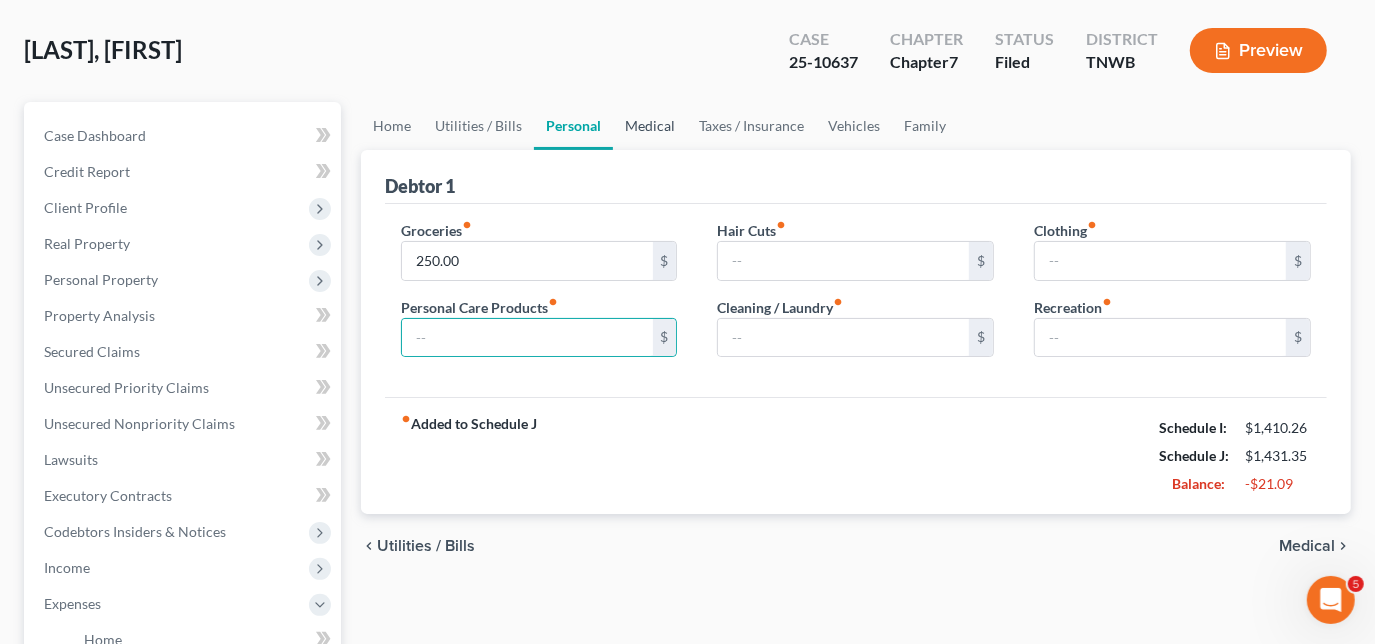click on "Medical" at bounding box center [650, 126] 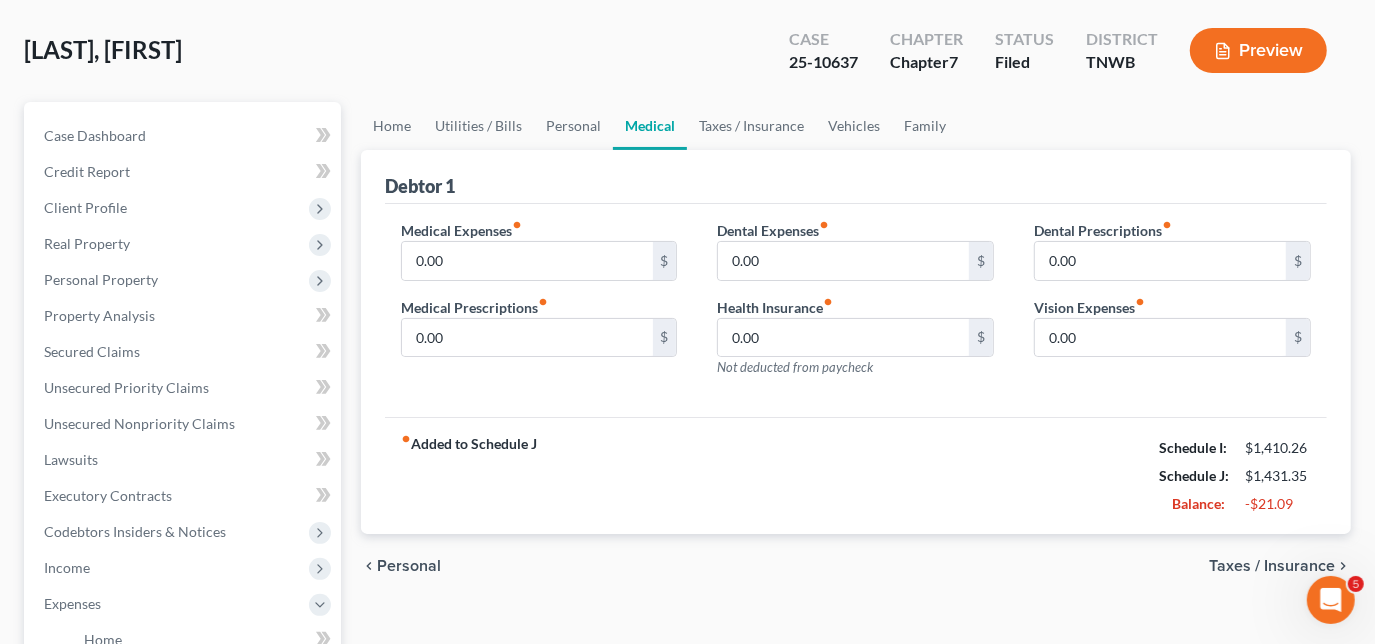 scroll, scrollTop: 0, scrollLeft: 0, axis: both 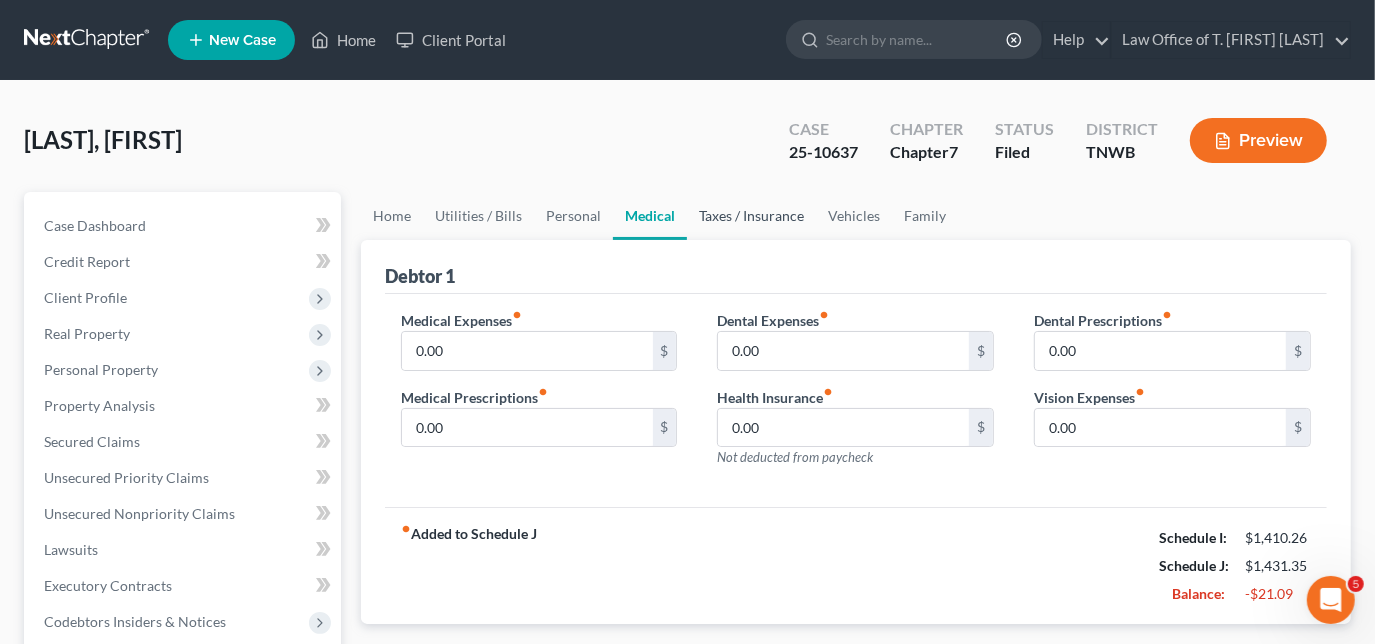 click on "Taxes / Insurance" at bounding box center (751, 216) 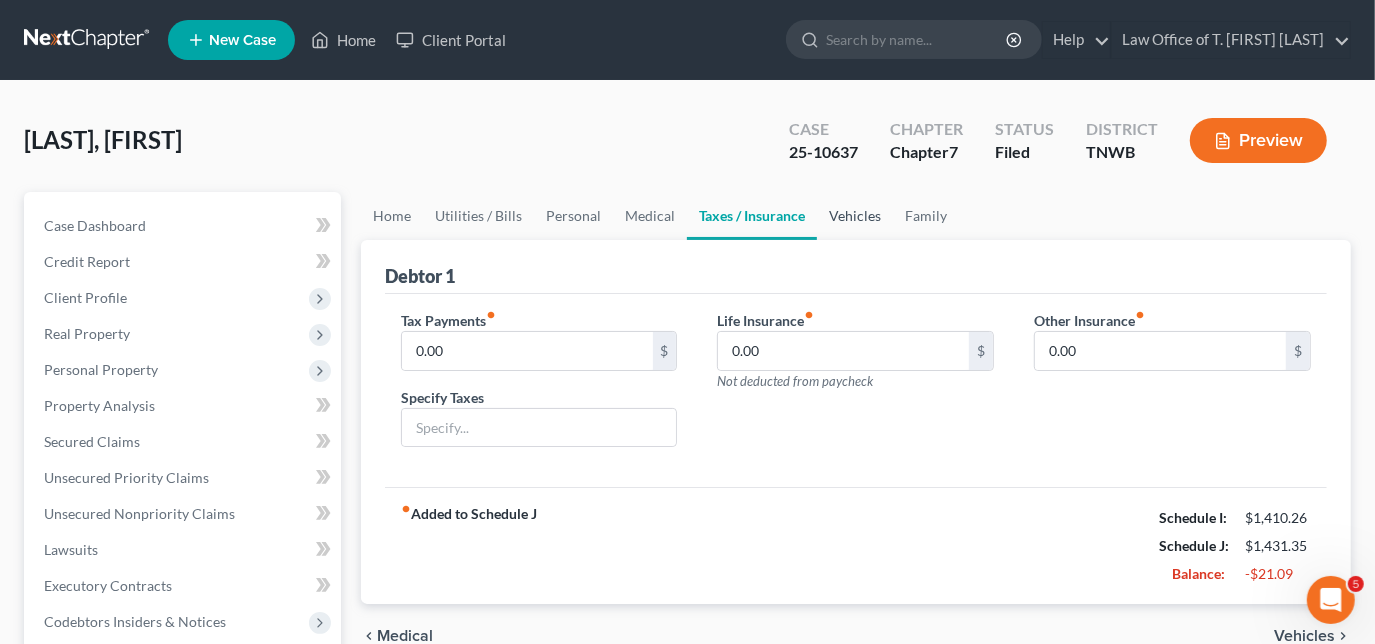 click on "Vehicles" at bounding box center (855, 216) 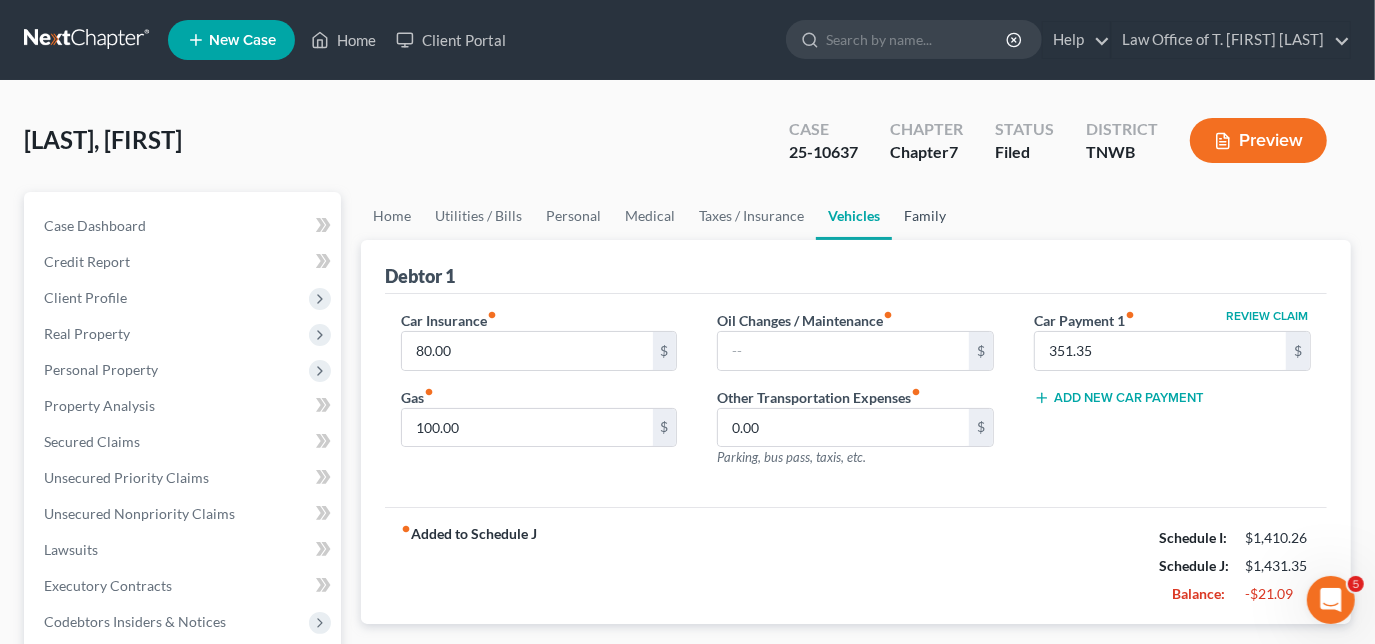 click on "Family" at bounding box center [925, 216] 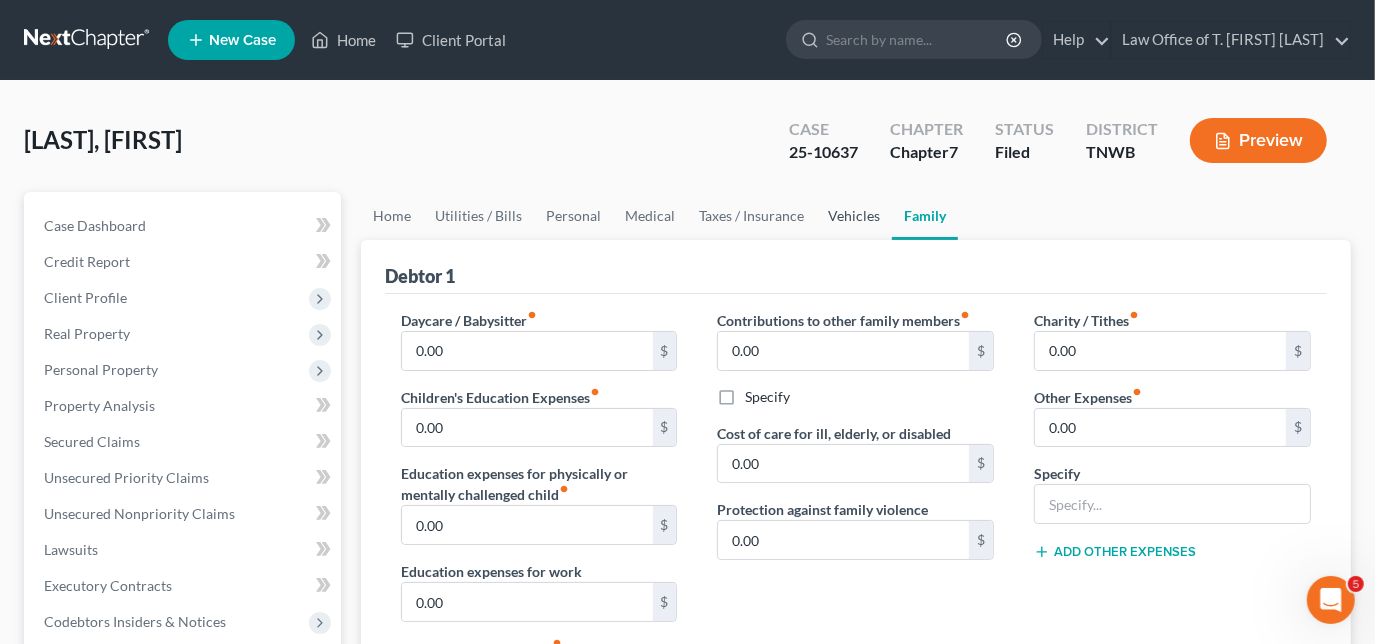 click on "Vehicles" at bounding box center [854, 216] 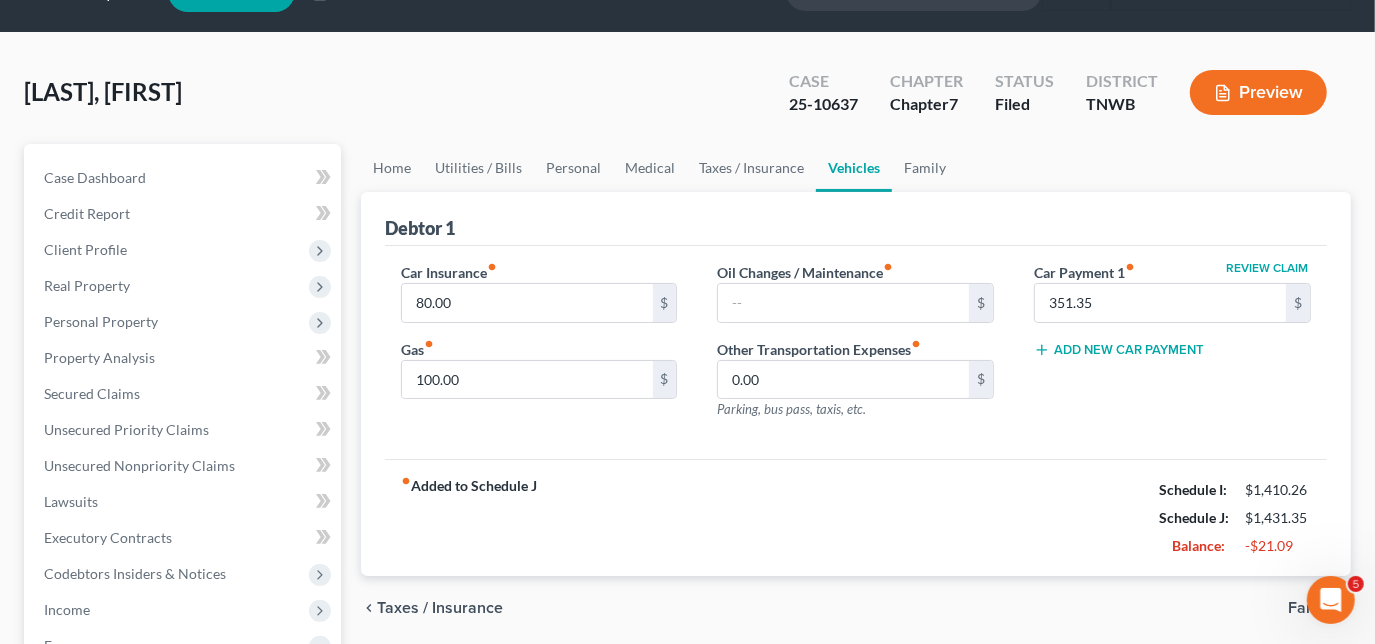 scroll, scrollTop: 90, scrollLeft: 0, axis: vertical 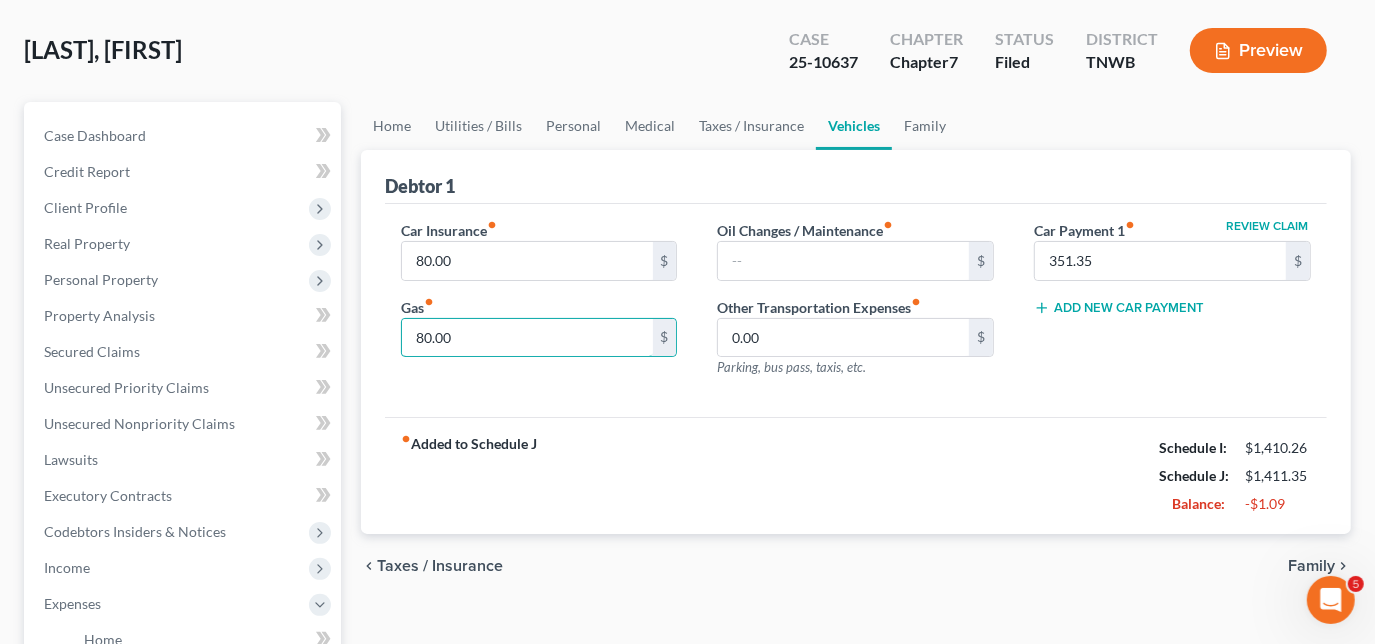 type on "80.00" 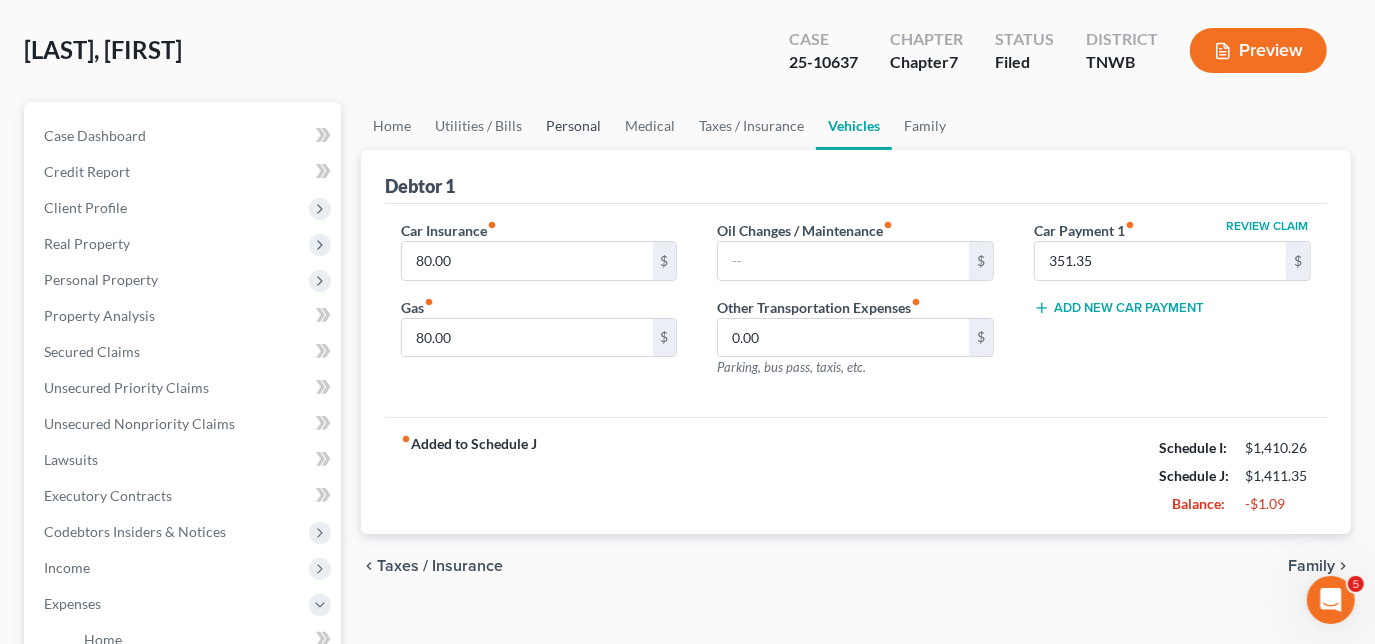 click on "Personal" at bounding box center [573, 126] 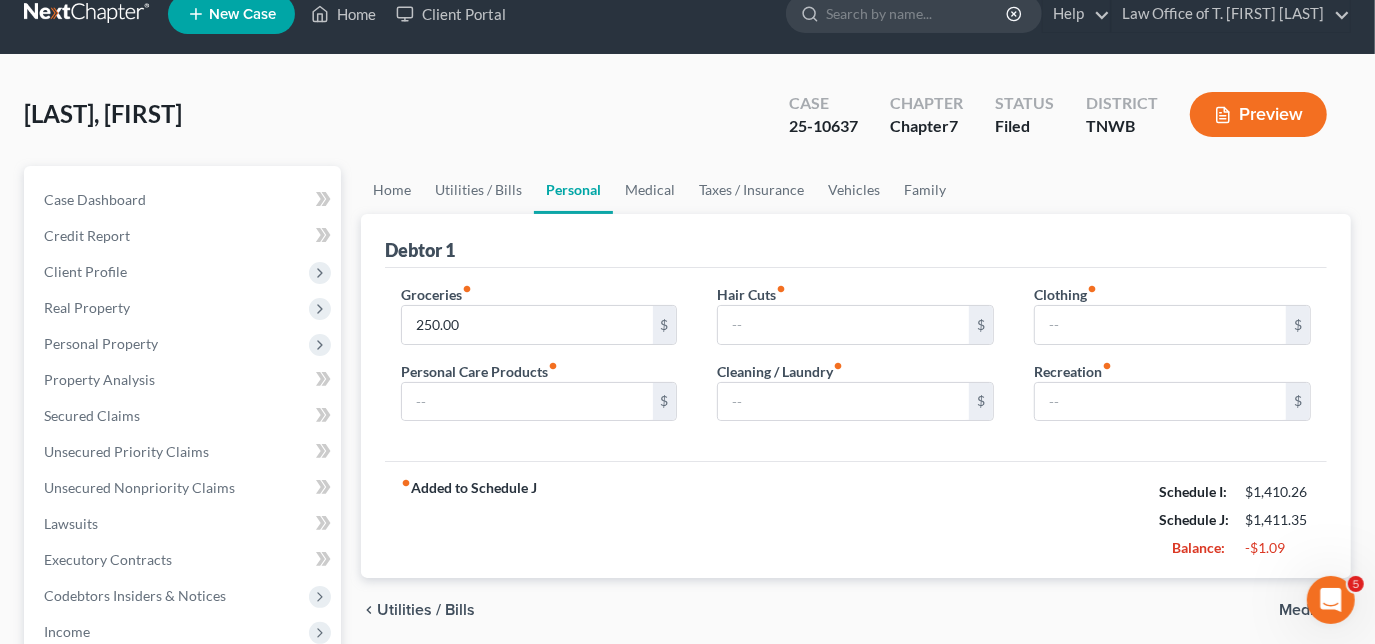 scroll, scrollTop: 0, scrollLeft: 0, axis: both 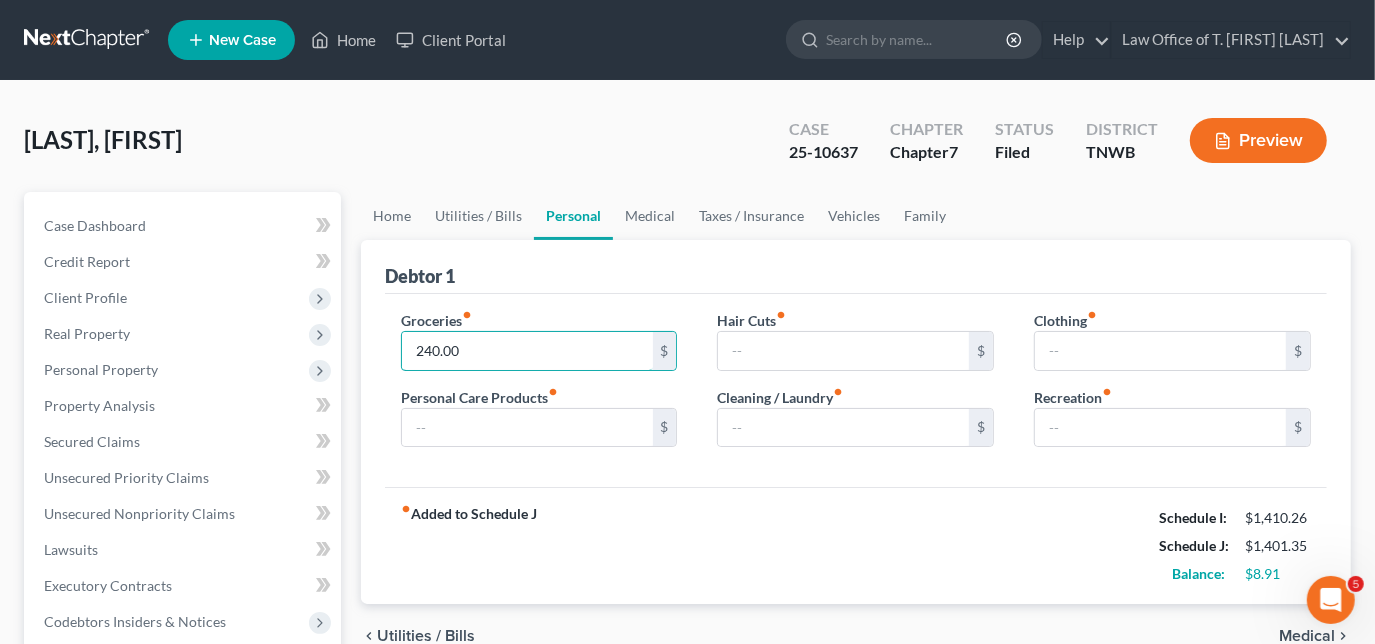 type on "240.00" 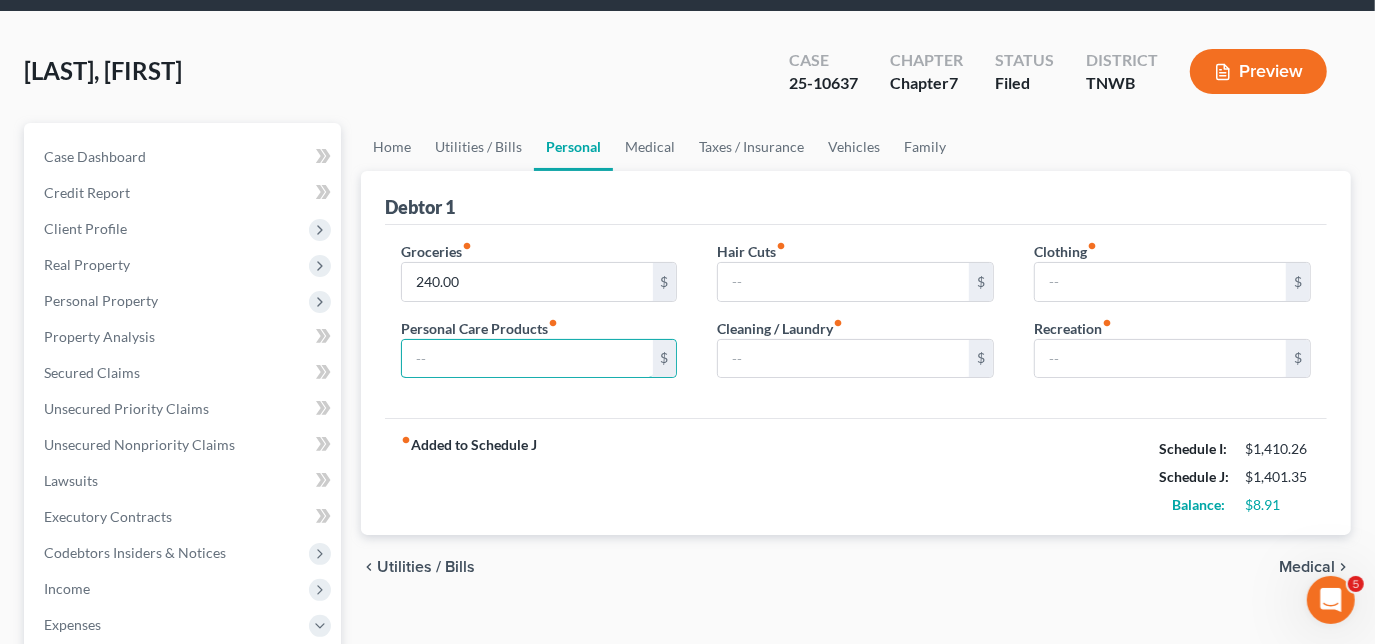 scroll, scrollTop: 181, scrollLeft: 0, axis: vertical 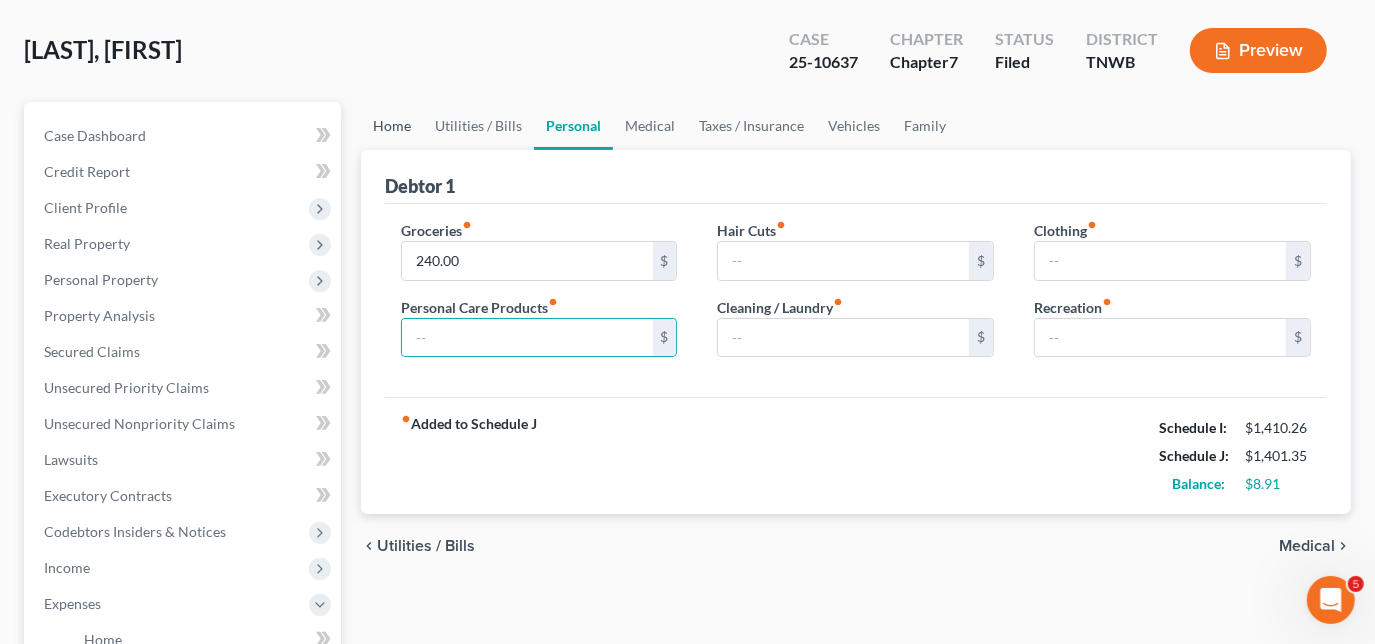 click on "Home" at bounding box center (392, 126) 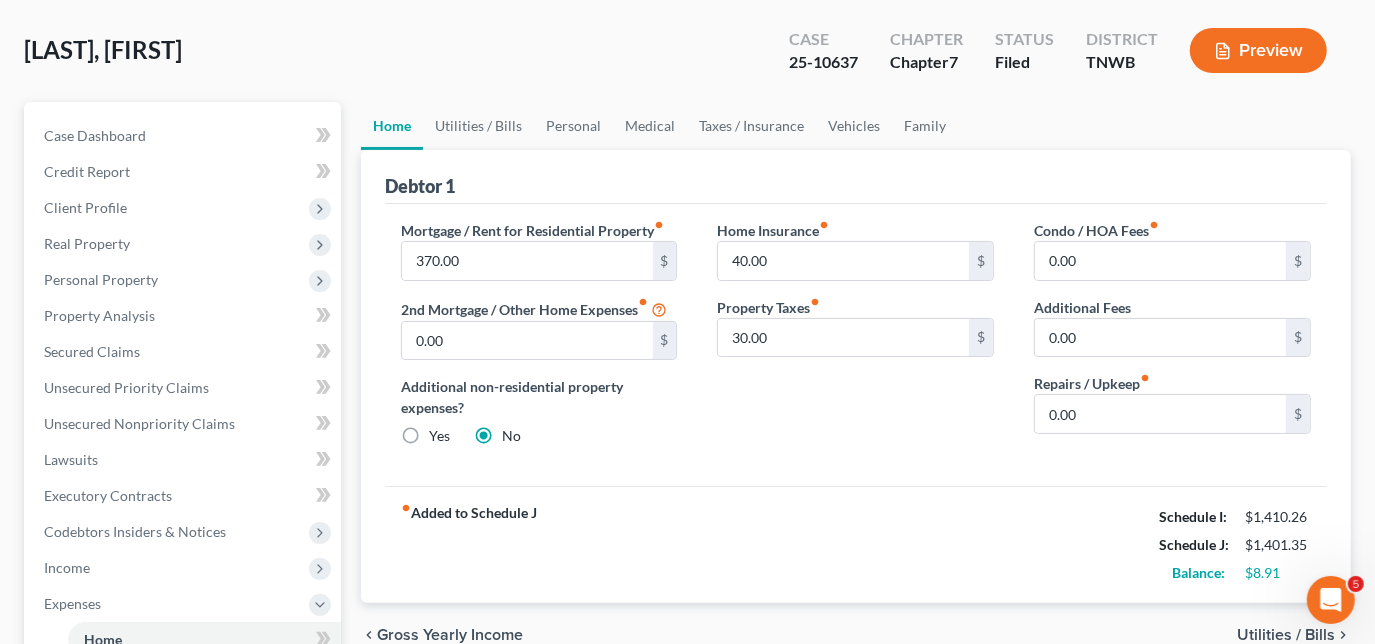scroll, scrollTop: 0, scrollLeft: 0, axis: both 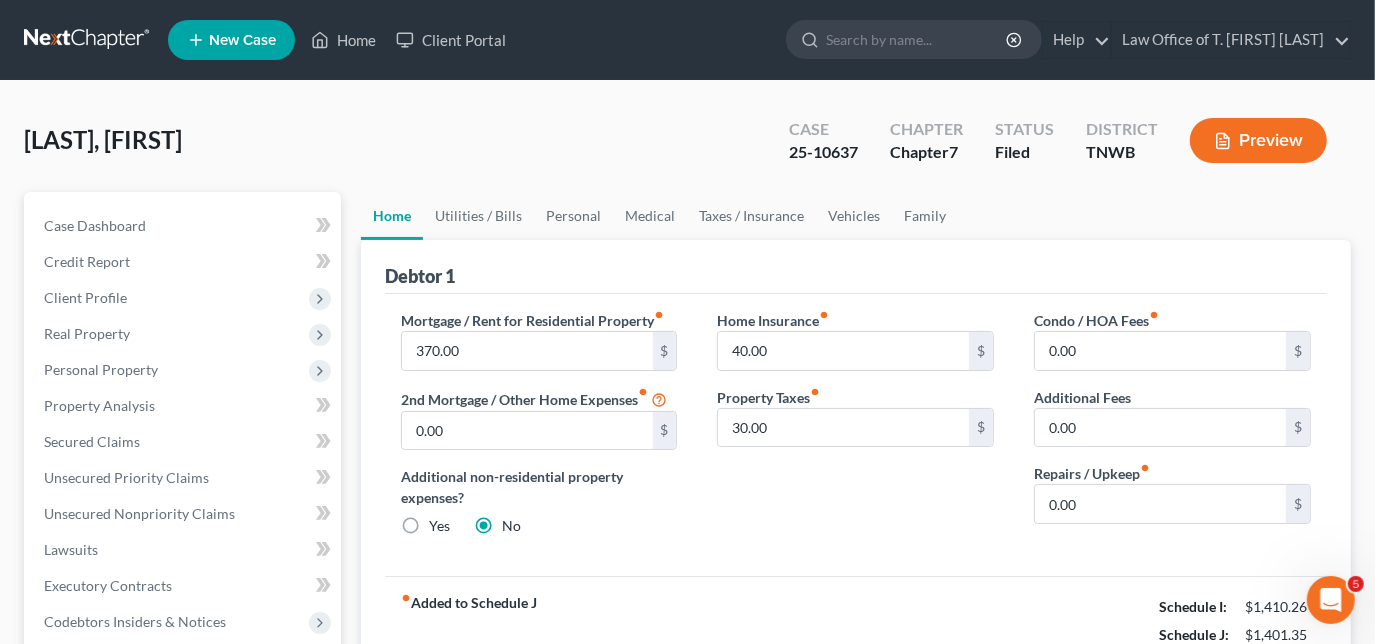 click on "[LAST], [FIRST] Upgraded Case 25-10637 Chapter Chapter  7 Status Filed District [STATE] Preview" at bounding box center [687, 148] 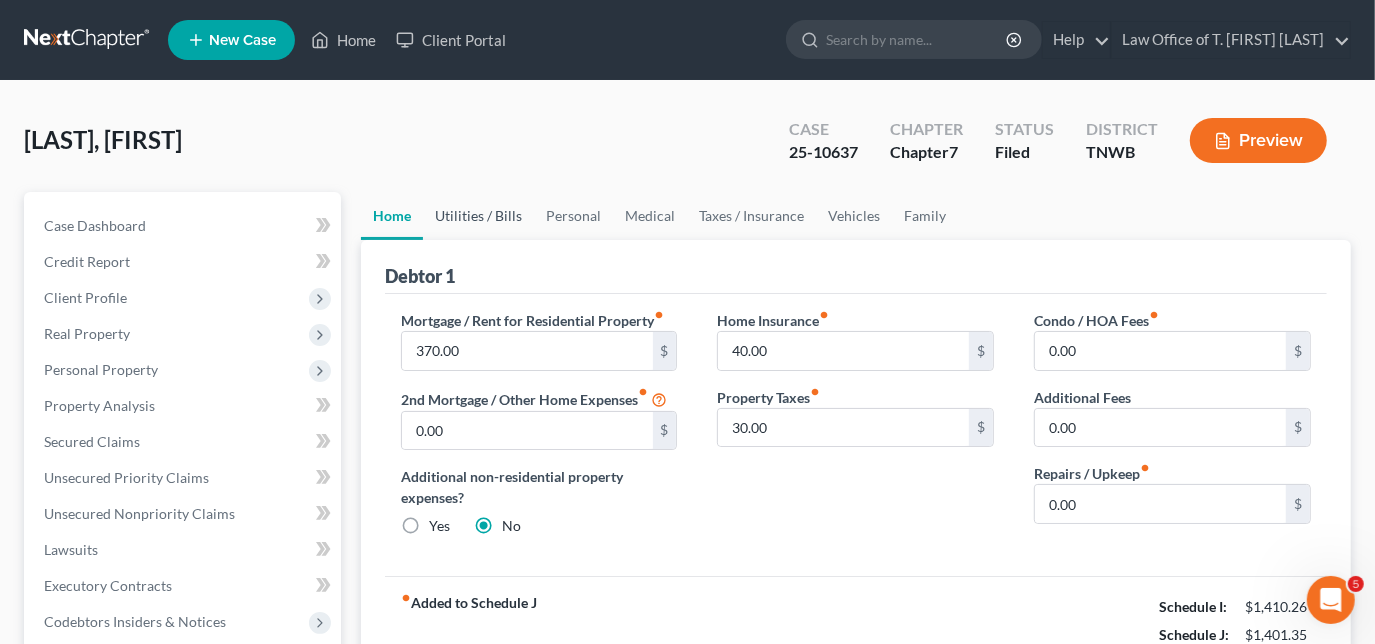 click on "Utilities / Bills" at bounding box center [478, 216] 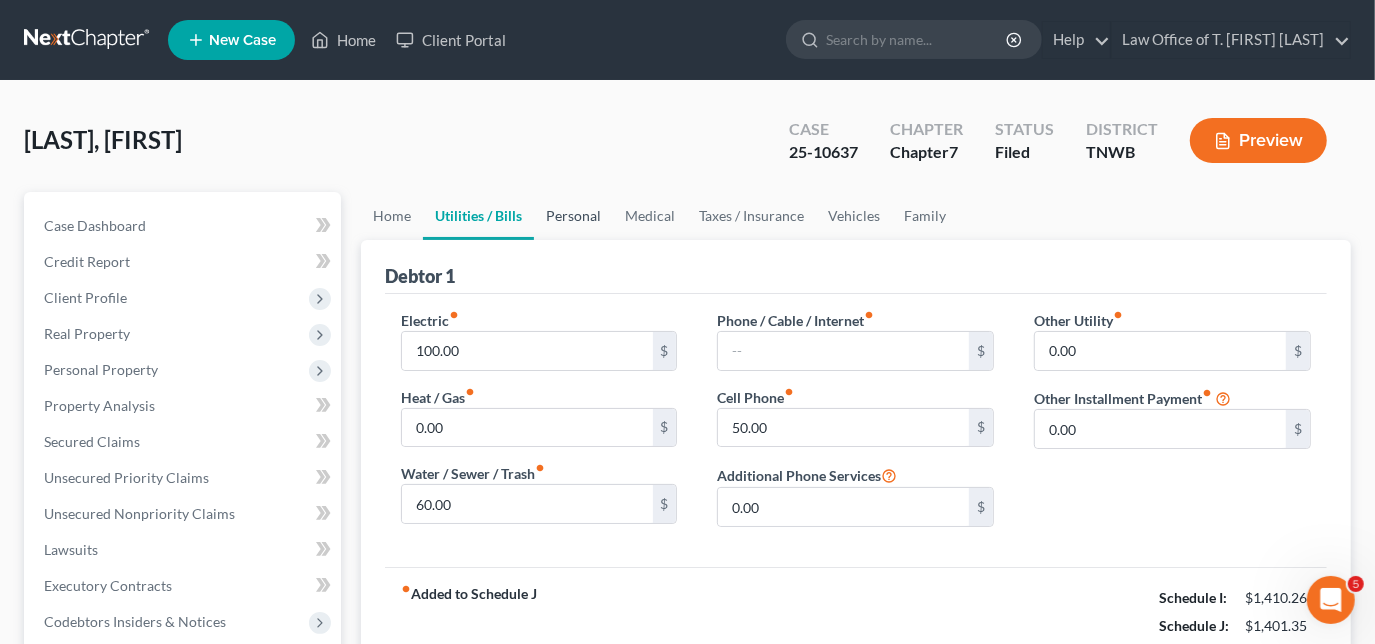 click on "Personal" at bounding box center (573, 216) 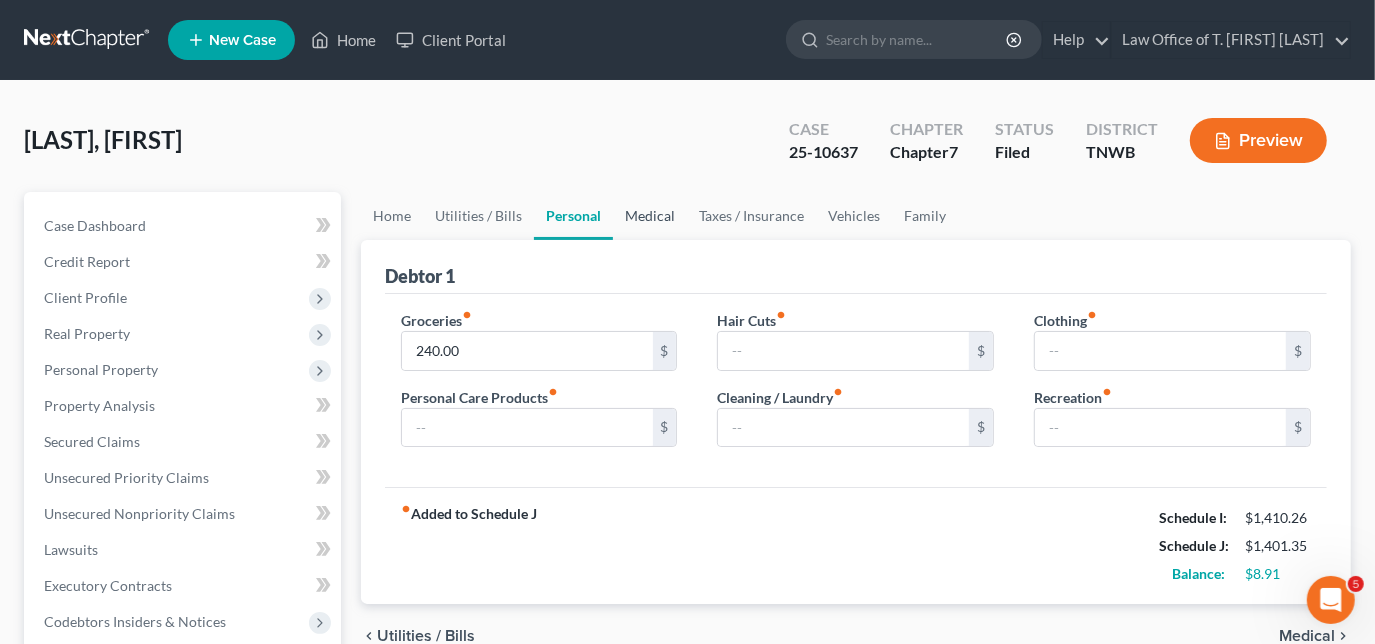 click on "Medical" at bounding box center (650, 216) 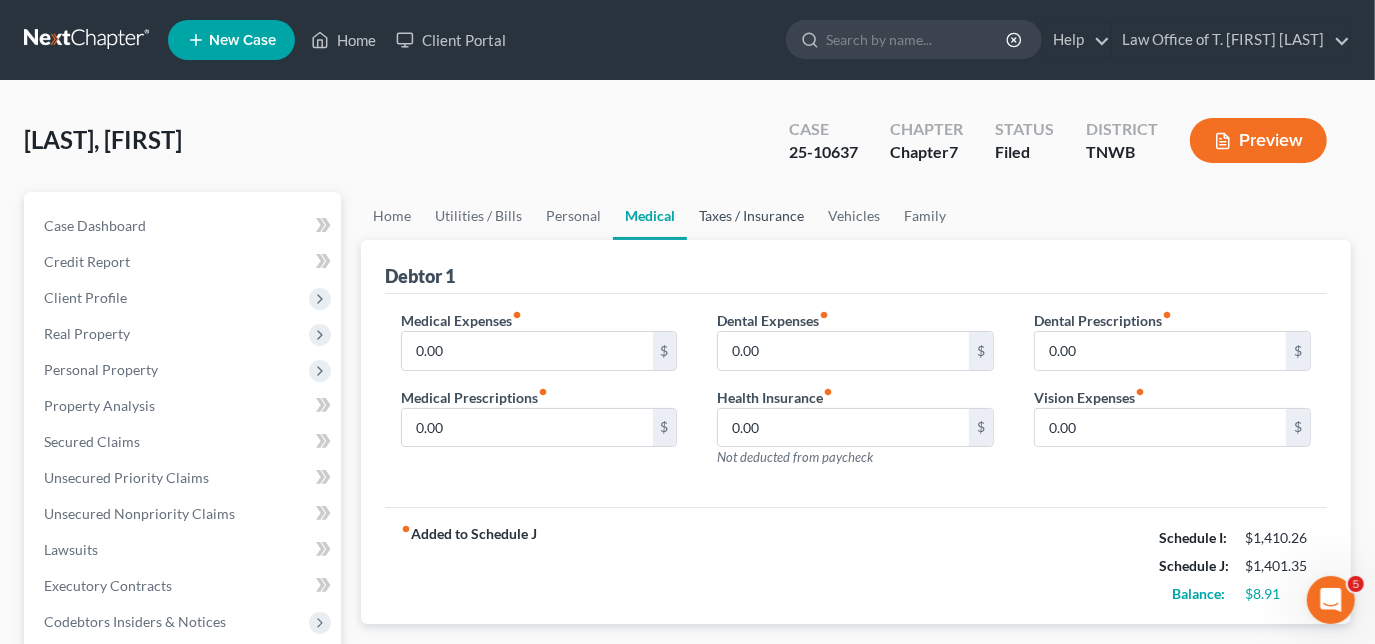 click on "Taxes / Insurance" at bounding box center [751, 216] 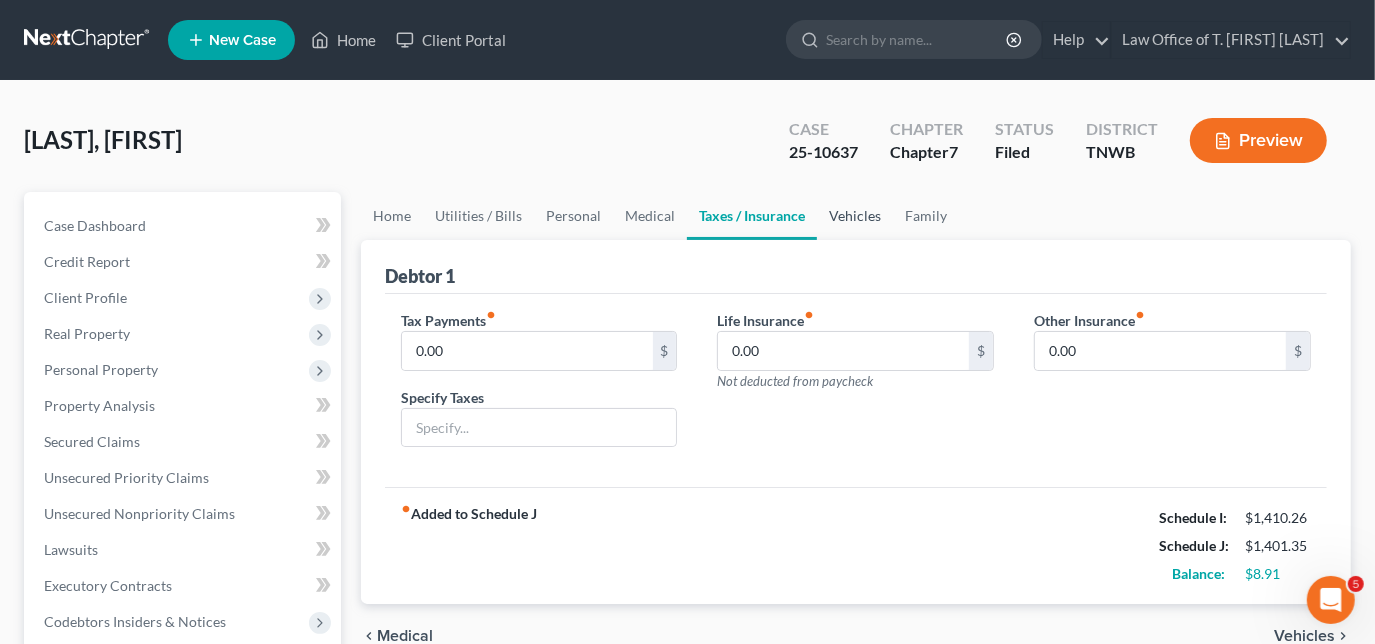 click on "Vehicles" at bounding box center [855, 216] 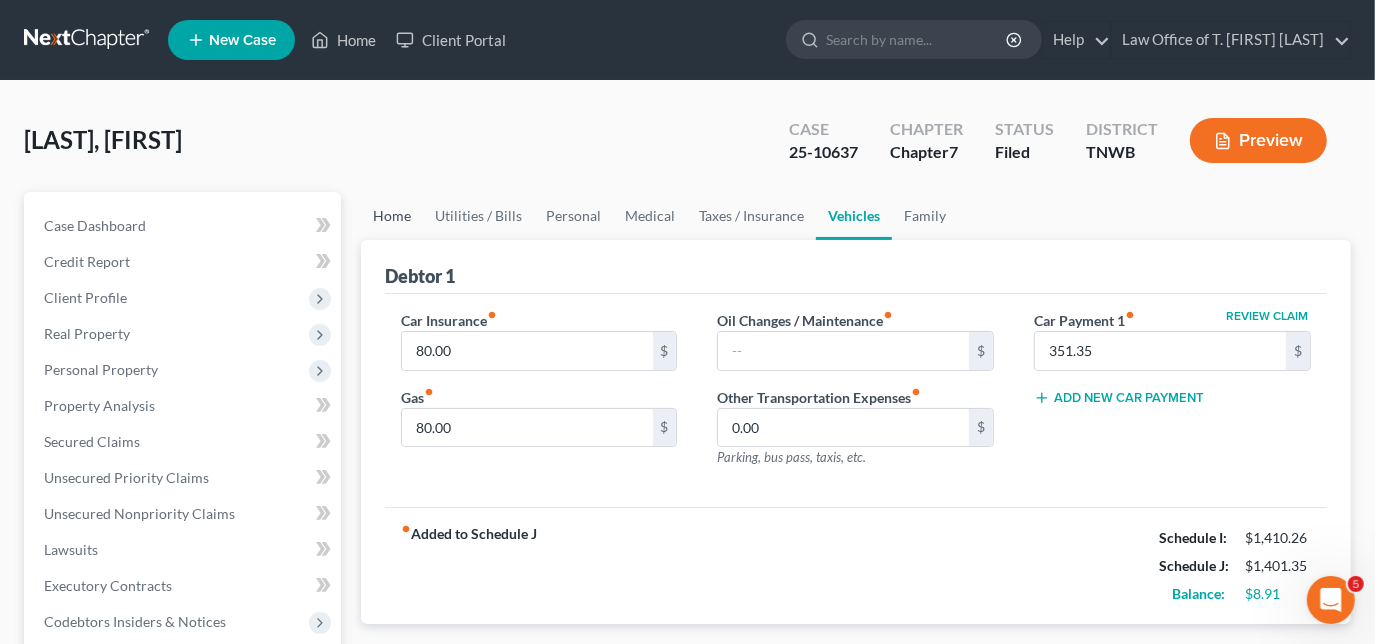 click on "Home" at bounding box center (392, 216) 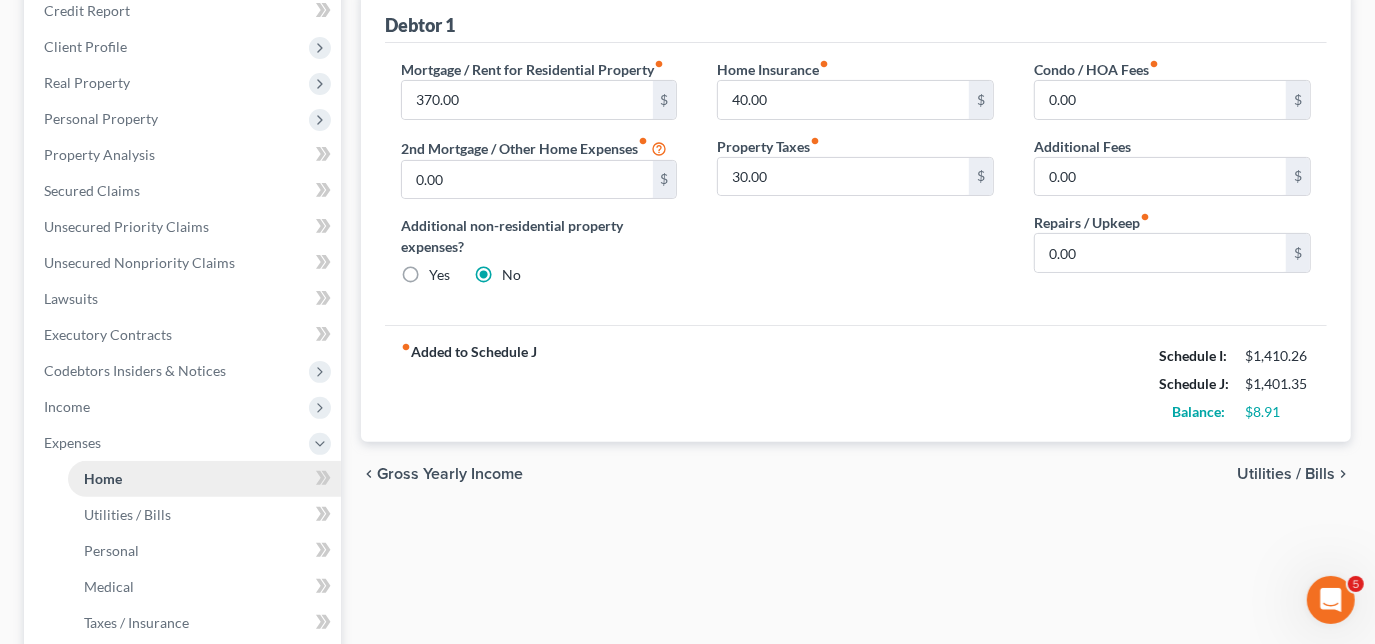 scroll, scrollTop: 272, scrollLeft: 0, axis: vertical 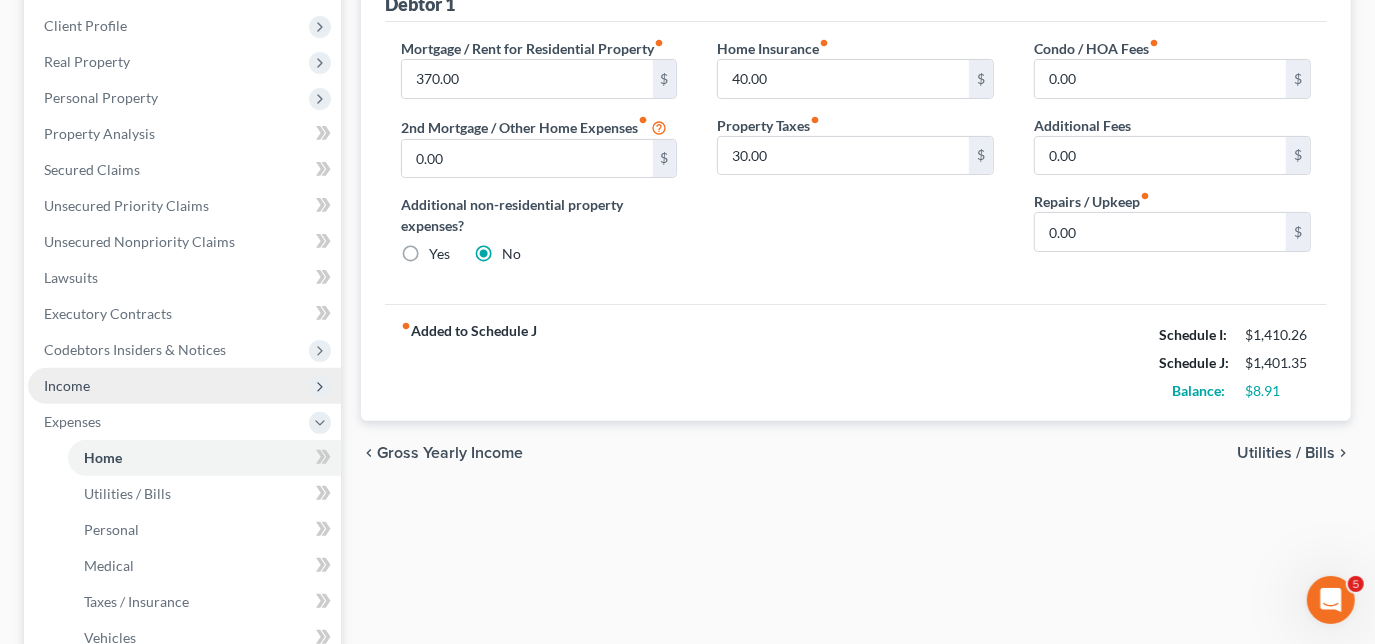 click on "Income" at bounding box center [184, 386] 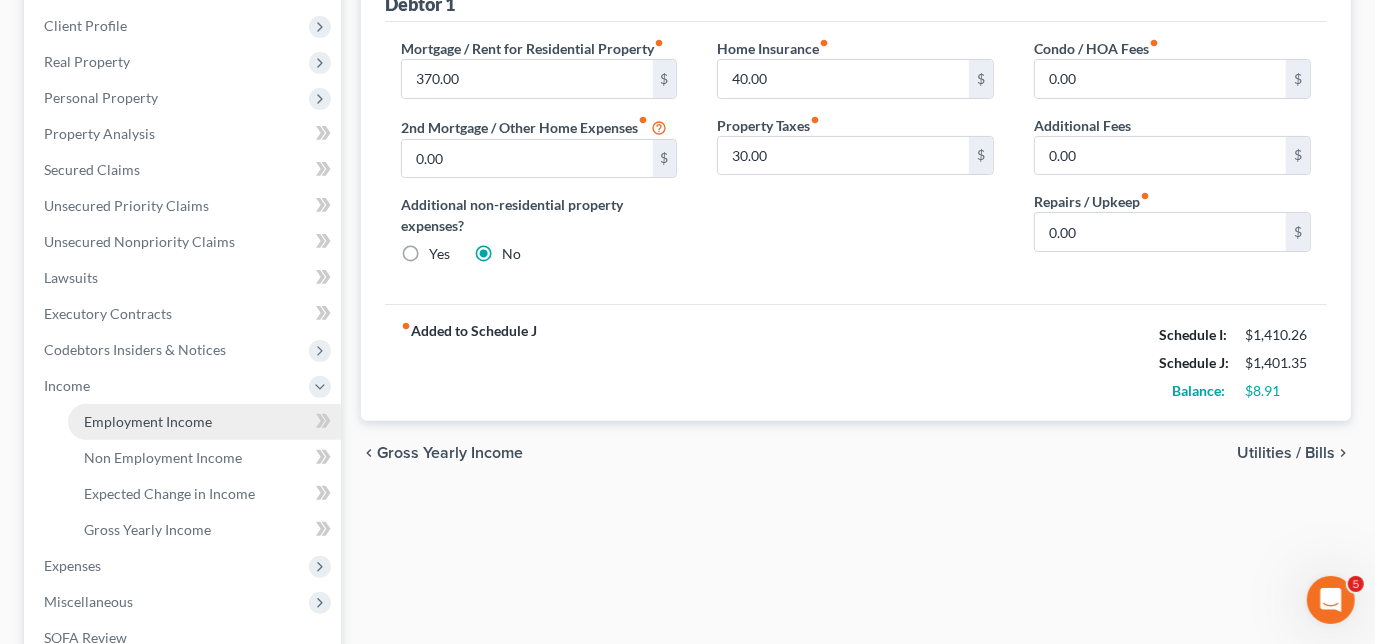 click on "Employment Income" at bounding box center (148, 421) 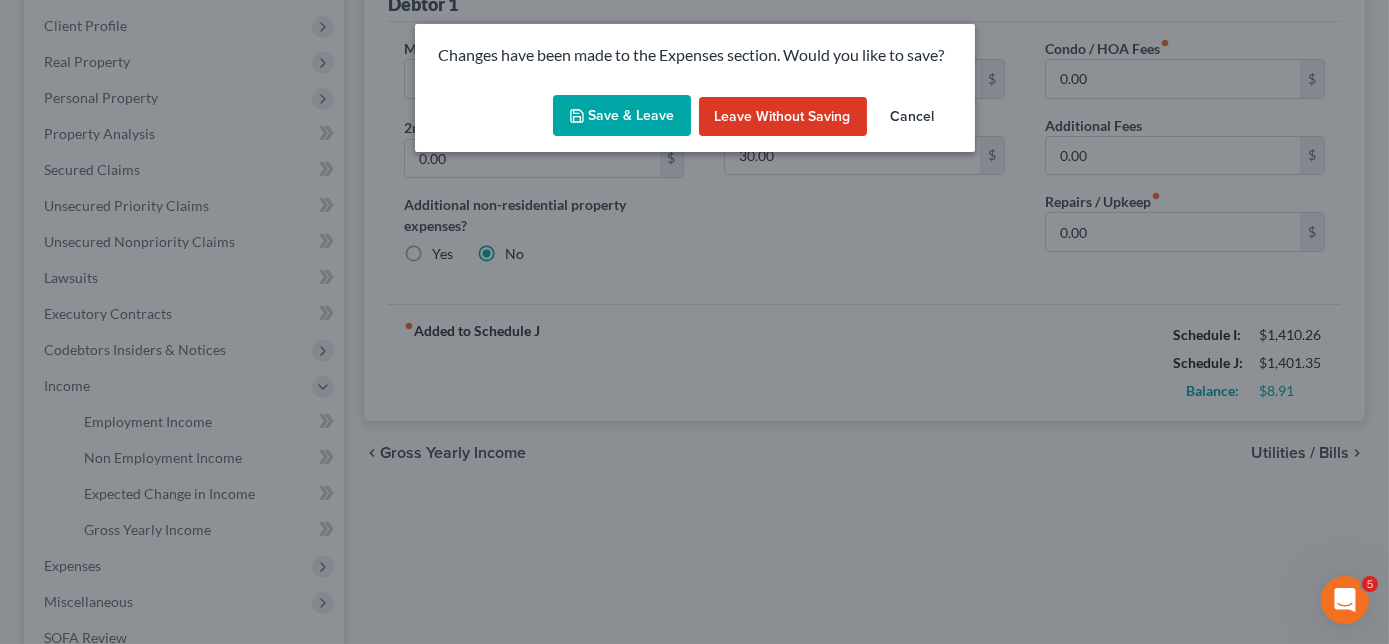 click on "Save & Leave" at bounding box center (622, 116) 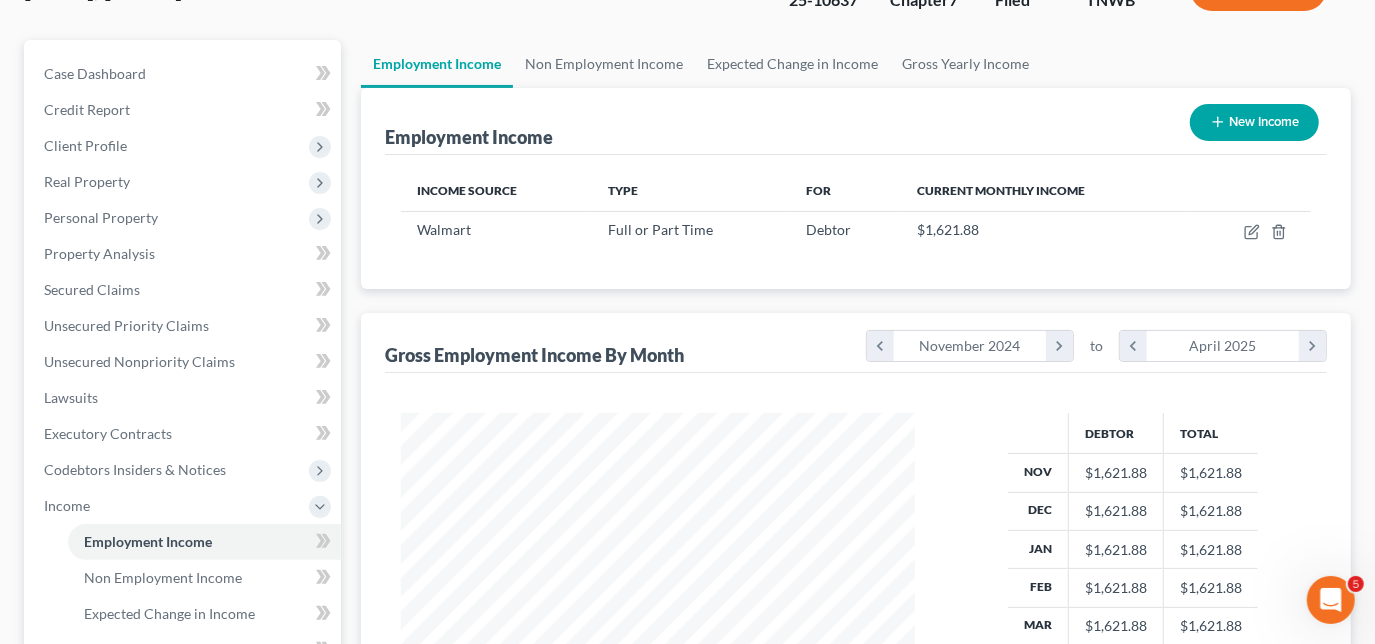 scroll, scrollTop: 0, scrollLeft: 0, axis: both 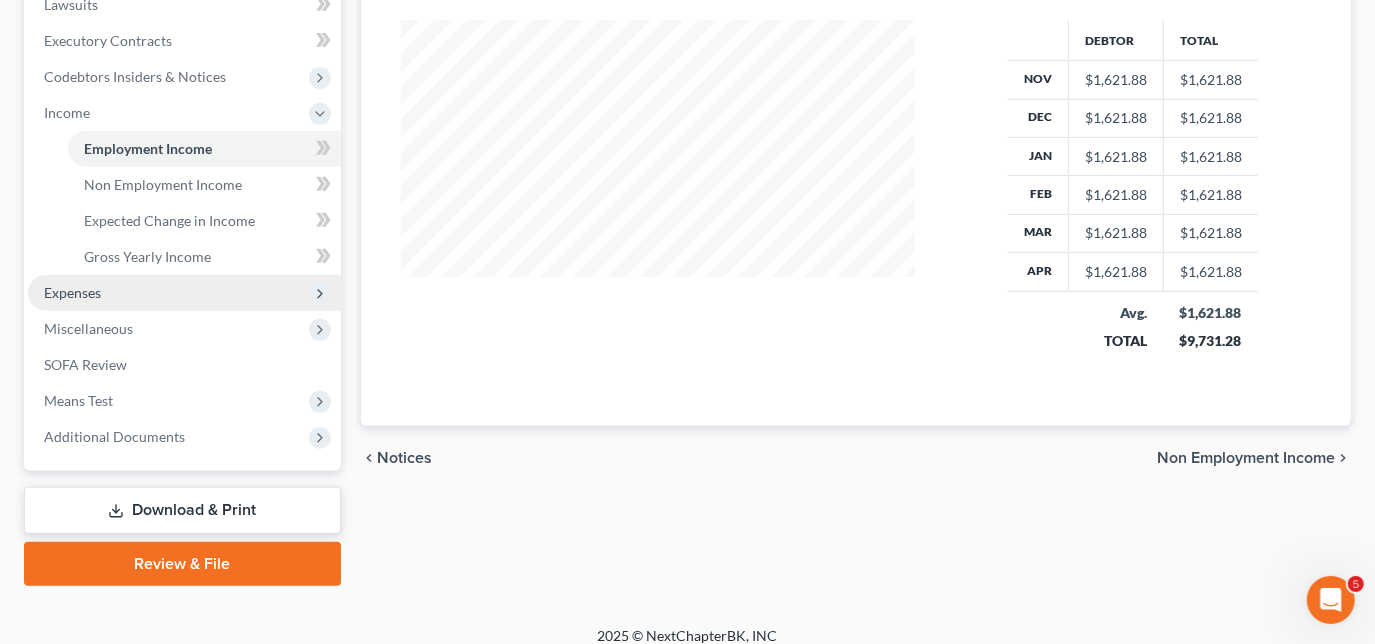 click on "Expenses" at bounding box center (184, 293) 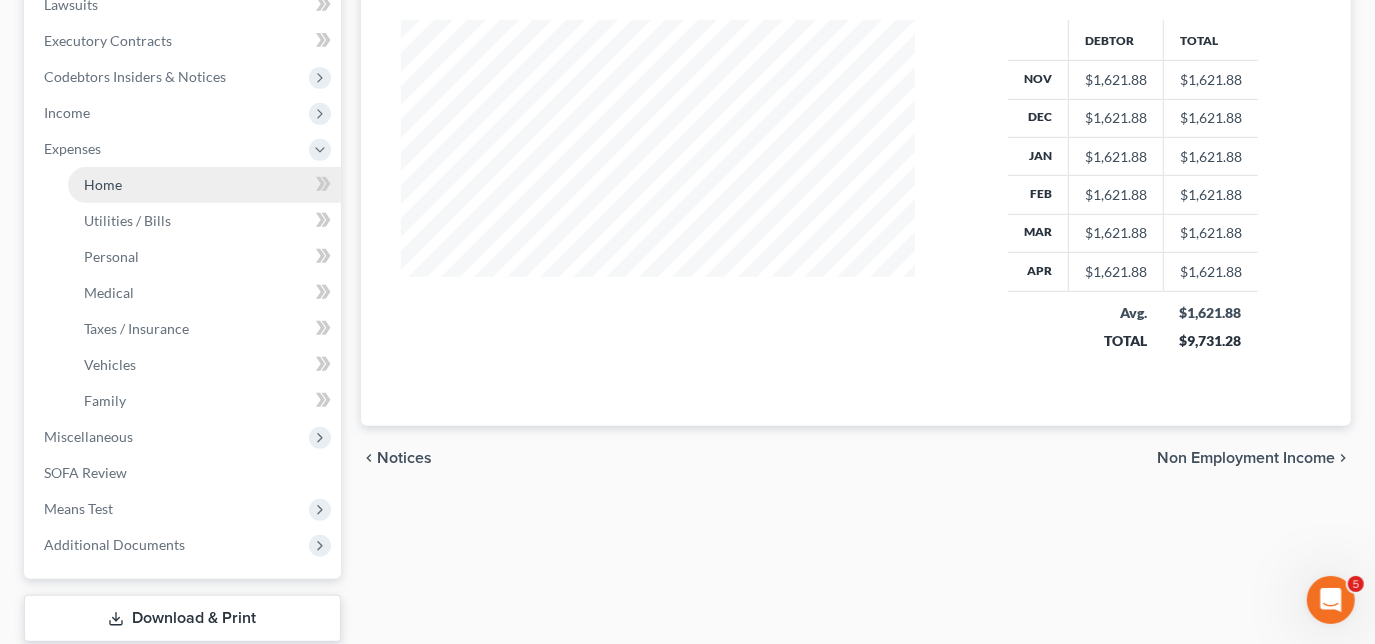 click on "Home" at bounding box center [204, 185] 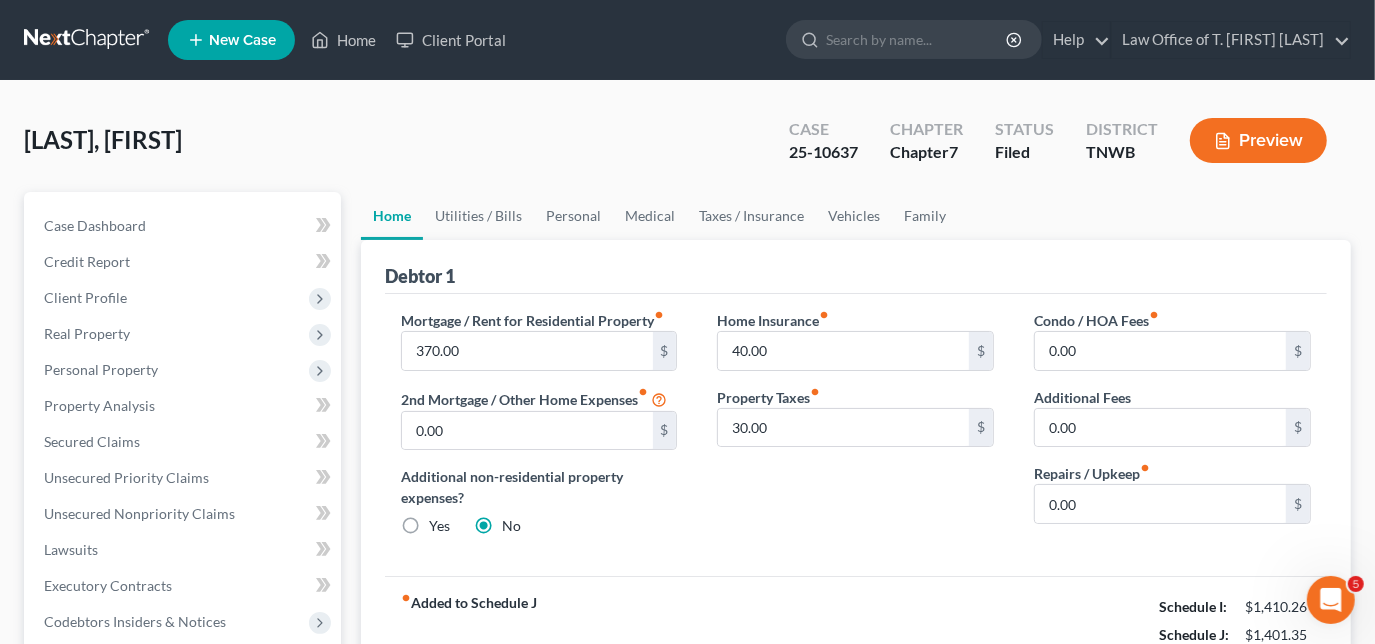 scroll, scrollTop: 90, scrollLeft: 0, axis: vertical 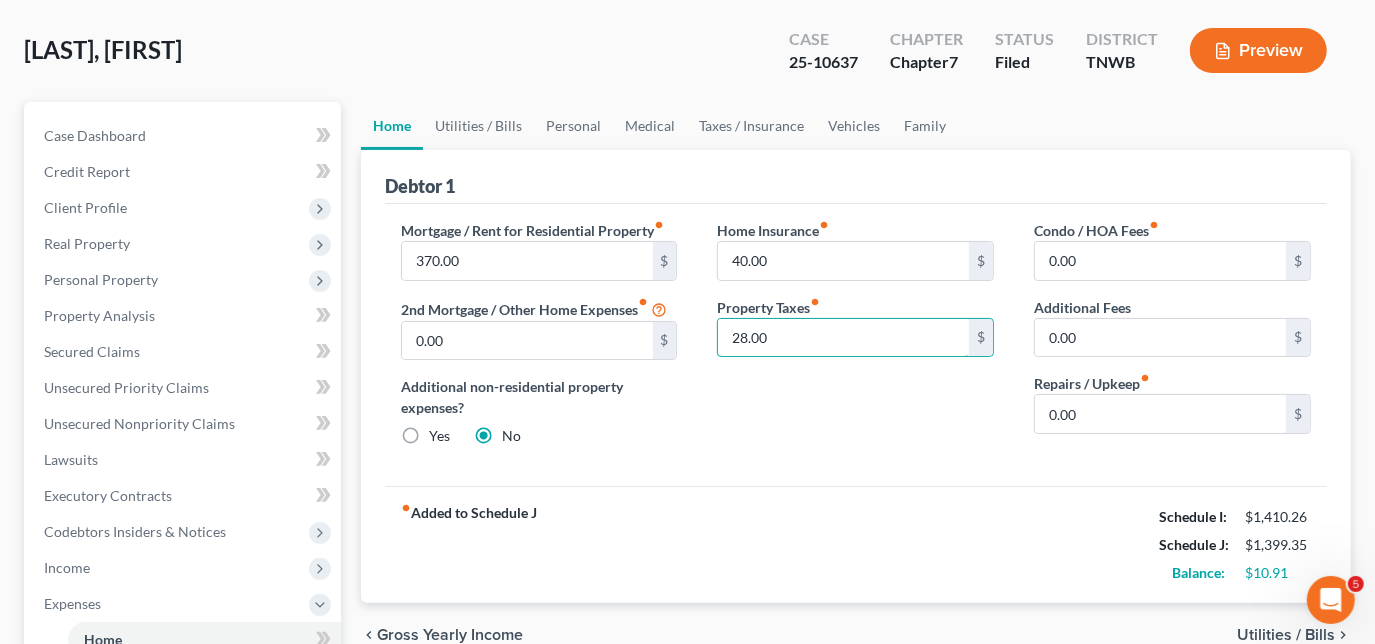 type on "28.00" 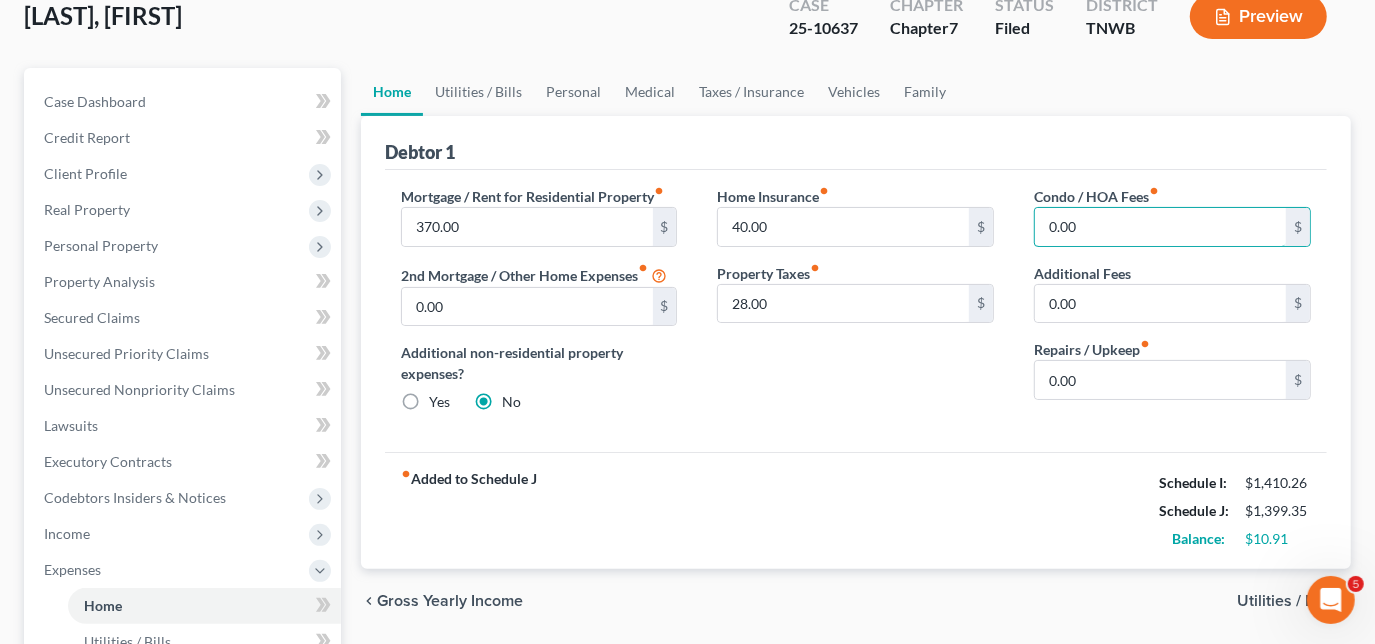 scroll, scrollTop: 0, scrollLeft: 0, axis: both 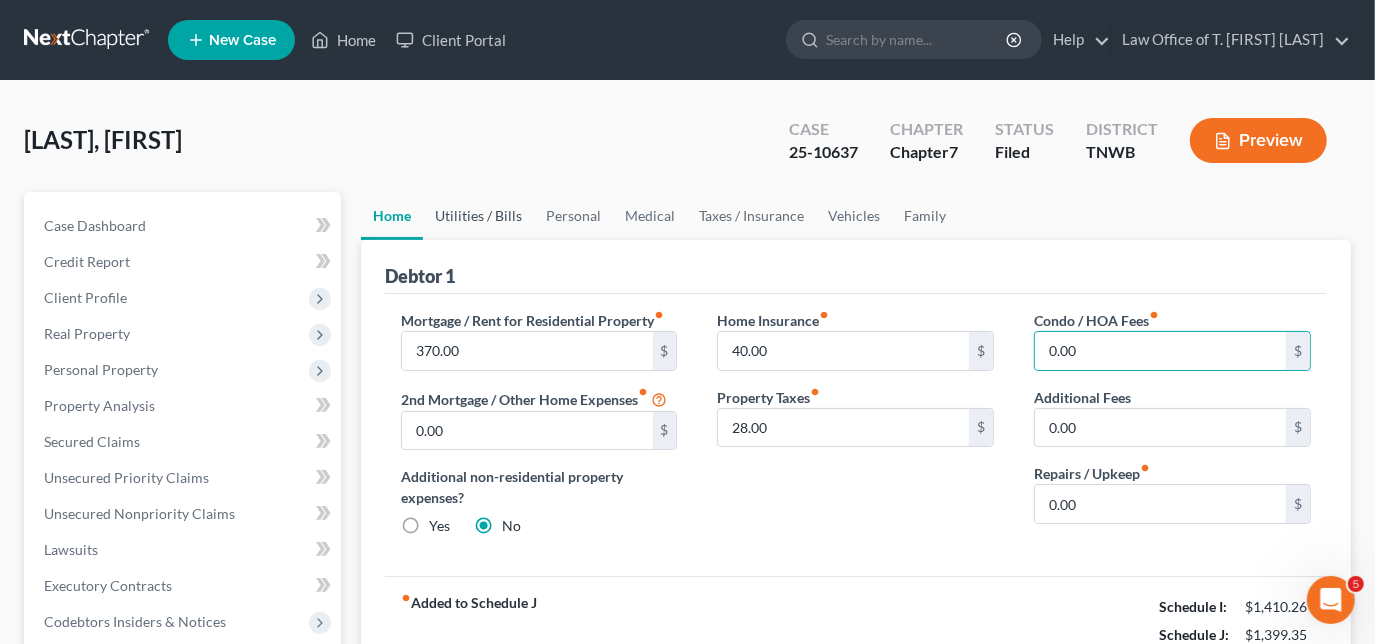 click on "Utilities / Bills" at bounding box center [478, 216] 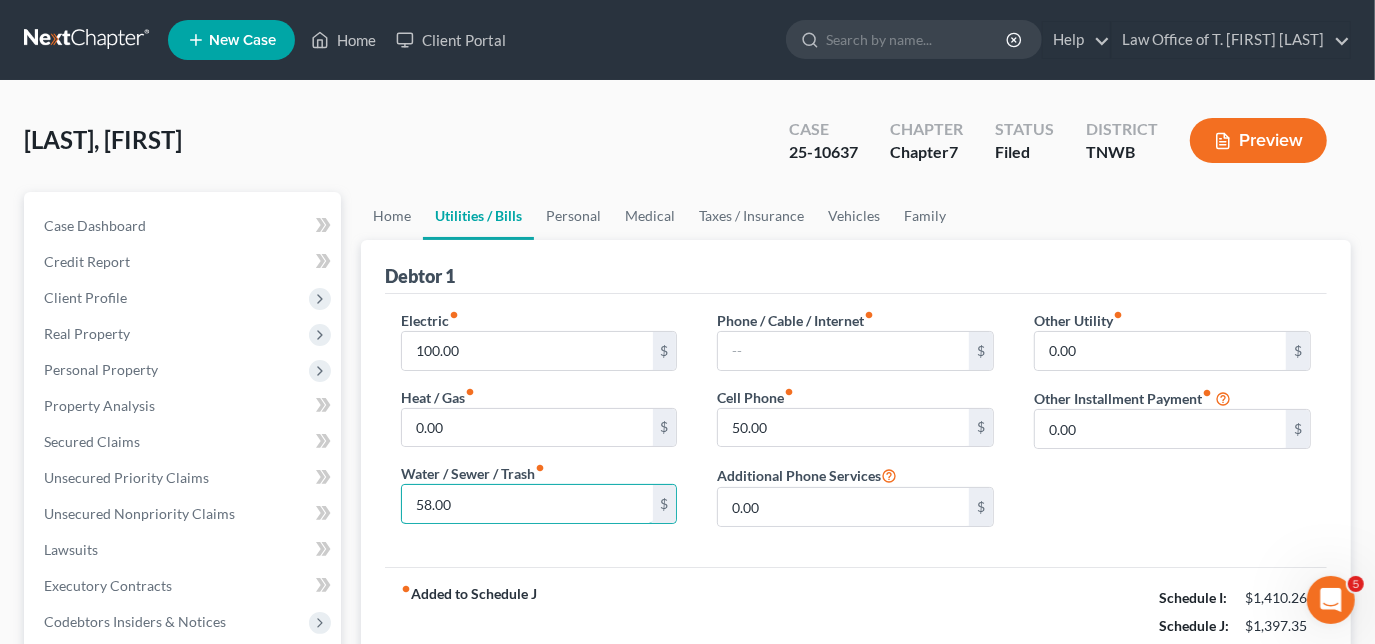 type on "58.00" 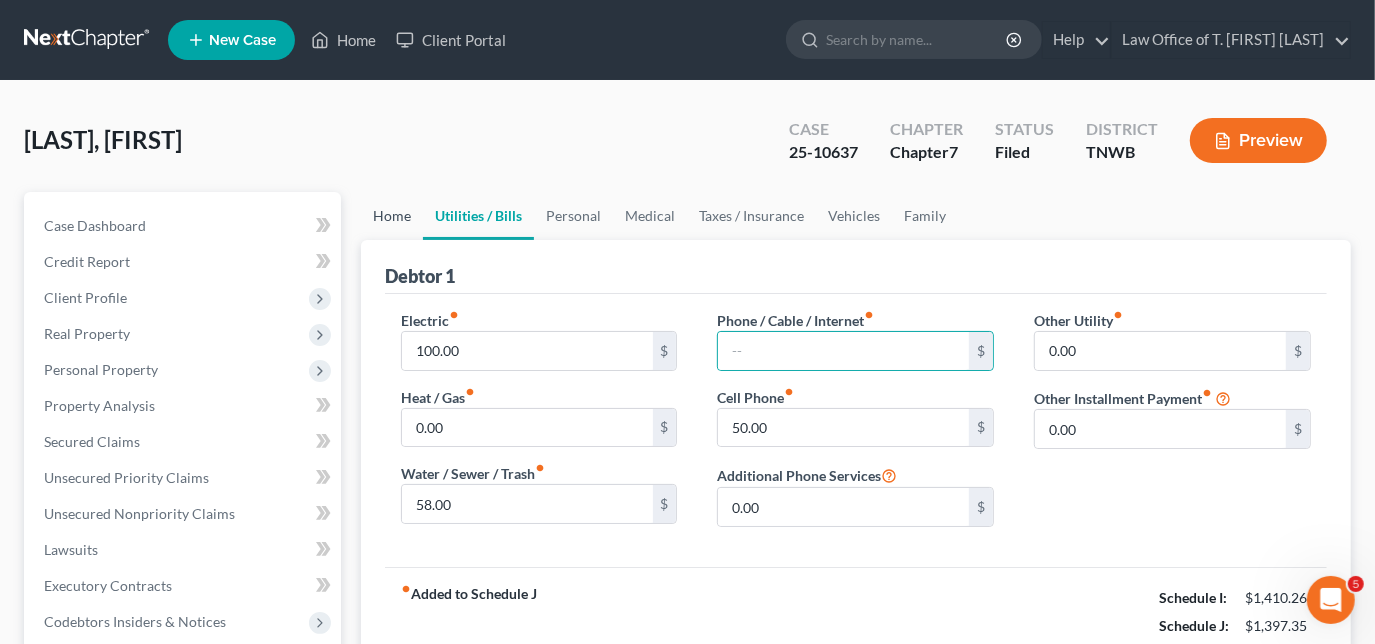 click on "Home" at bounding box center (392, 216) 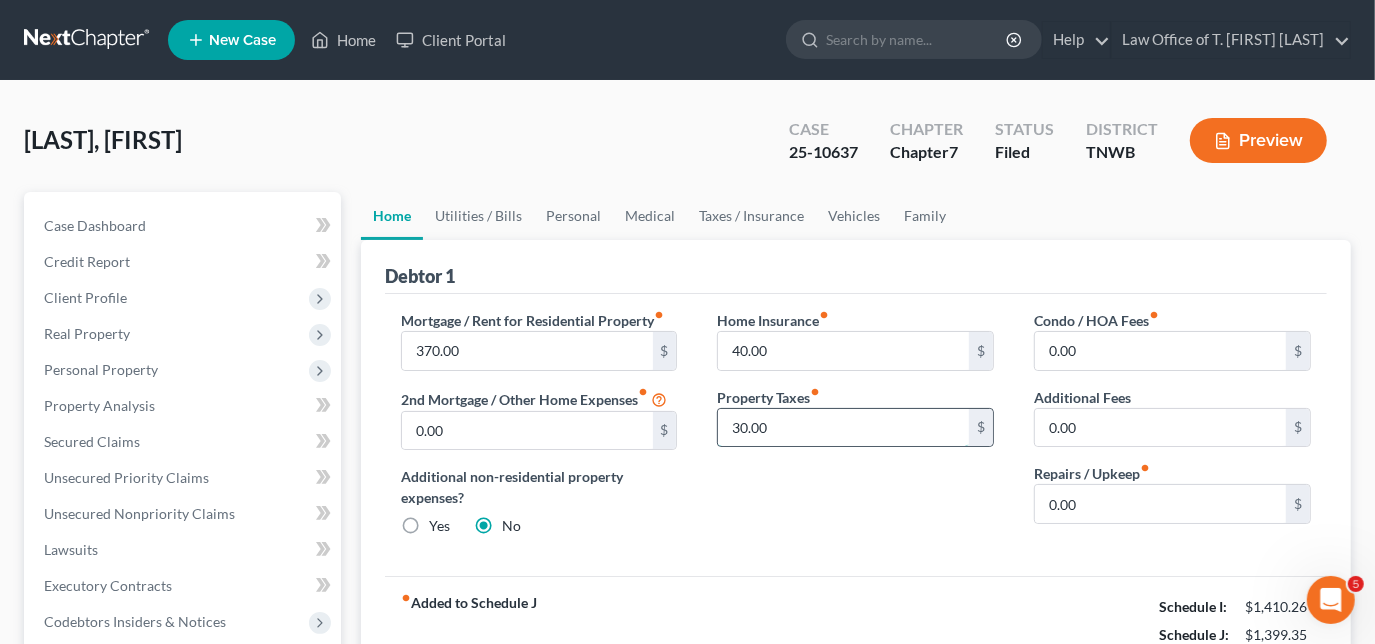 type on "30.00" 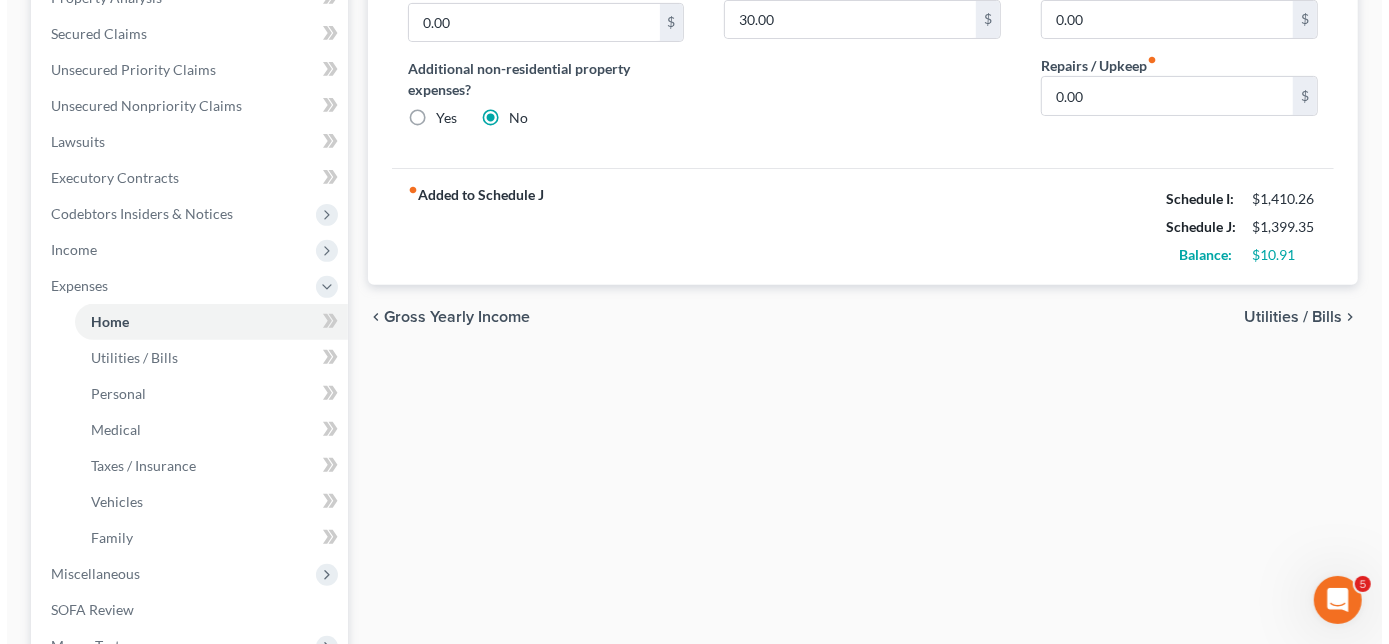 scroll, scrollTop: 397, scrollLeft: 0, axis: vertical 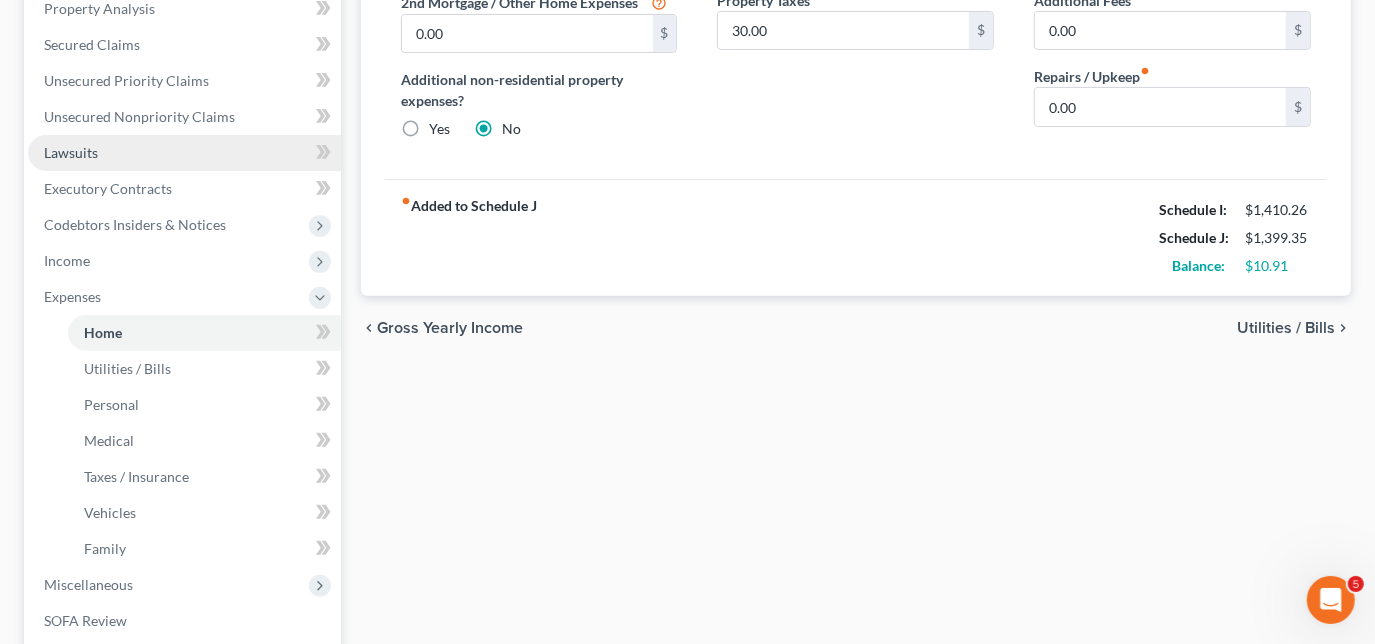 click on "Lawsuits" at bounding box center [184, 153] 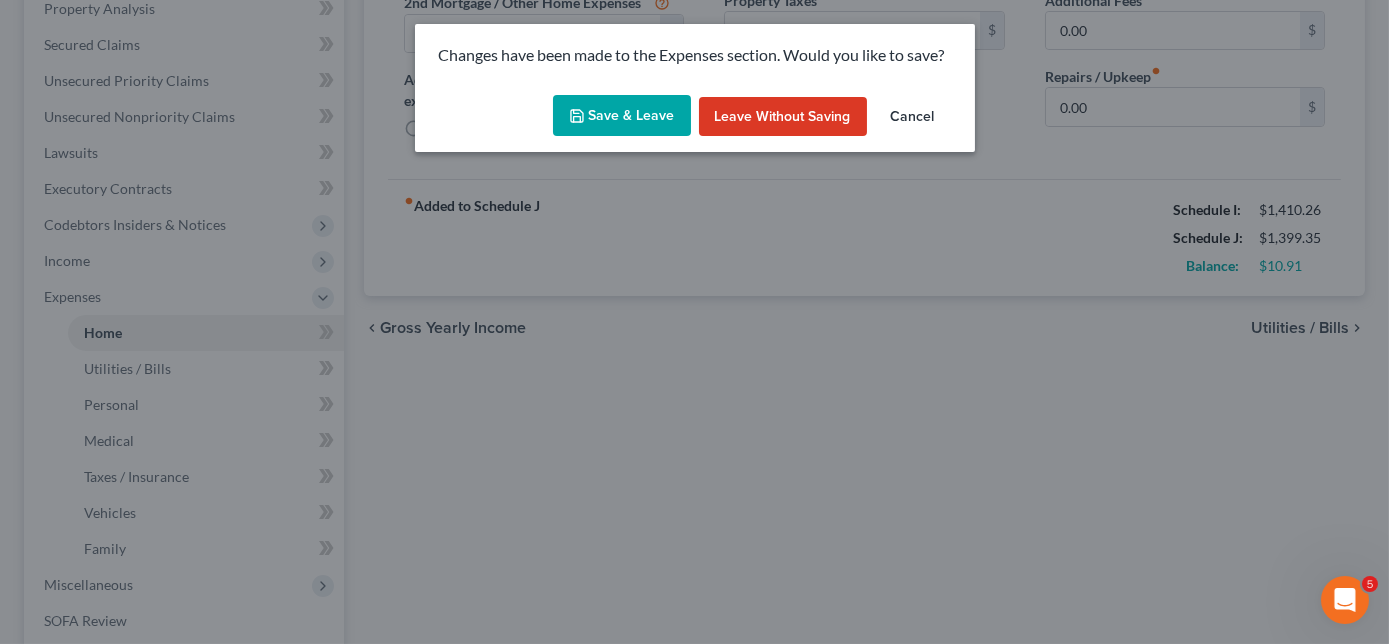 click on "Save & Leave" at bounding box center [622, 116] 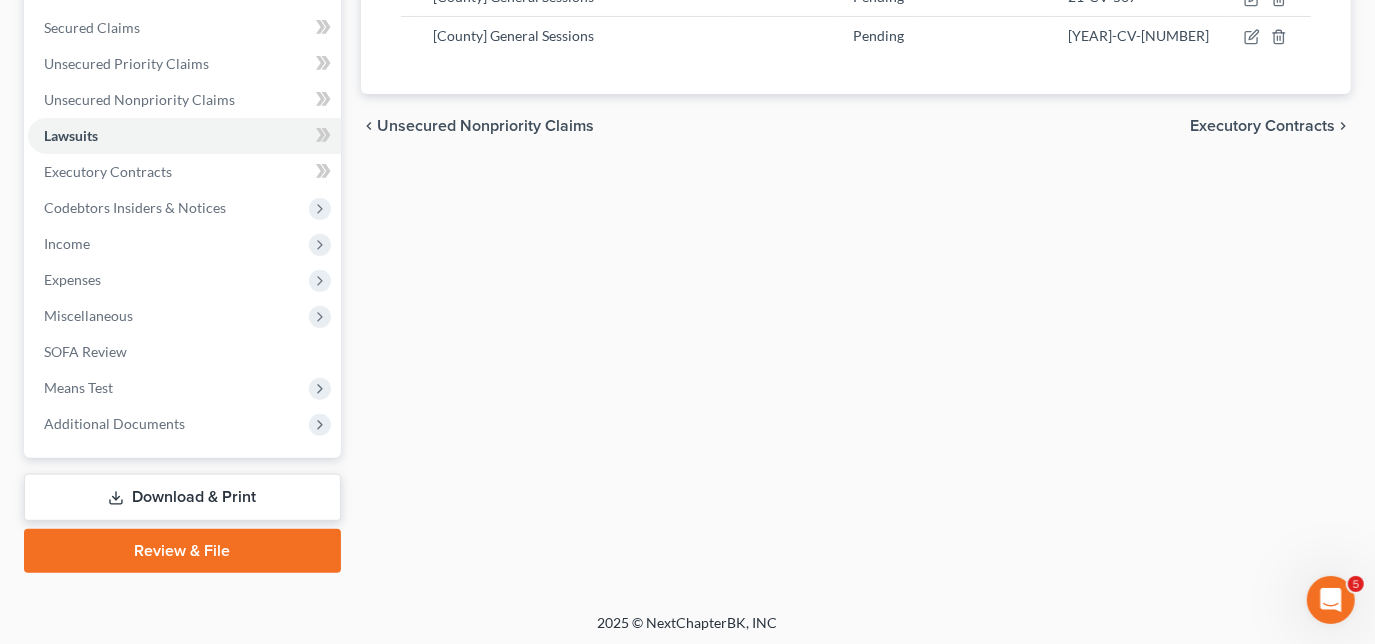 scroll, scrollTop: 418, scrollLeft: 0, axis: vertical 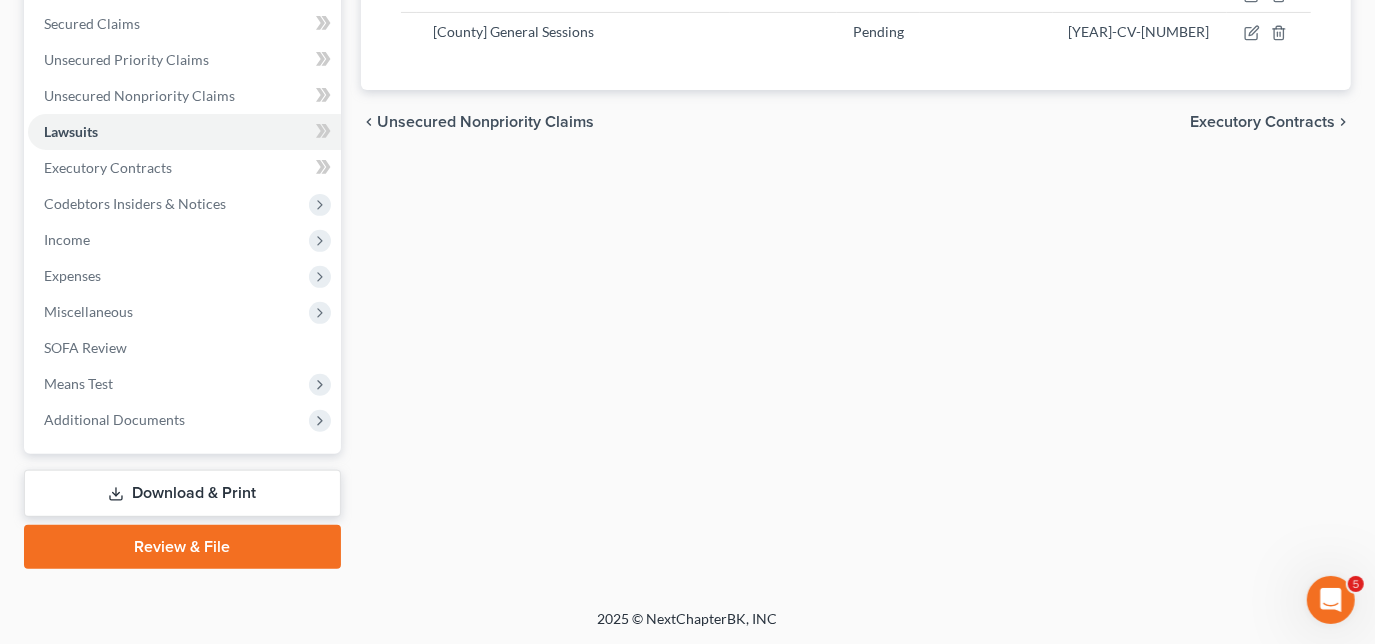 drag, startPoint x: 149, startPoint y: 492, endPoint x: 162, endPoint y: 492, distance: 13 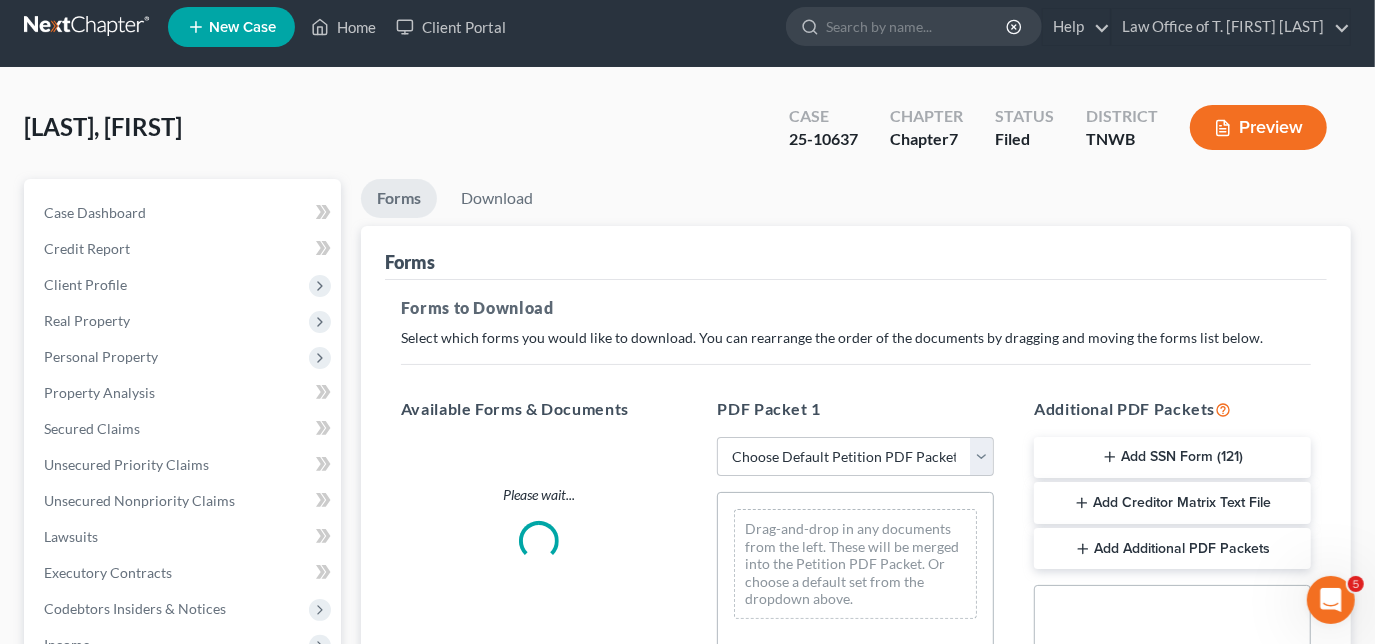 scroll, scrollTop: 0, scrollLeft: 0, axis: both 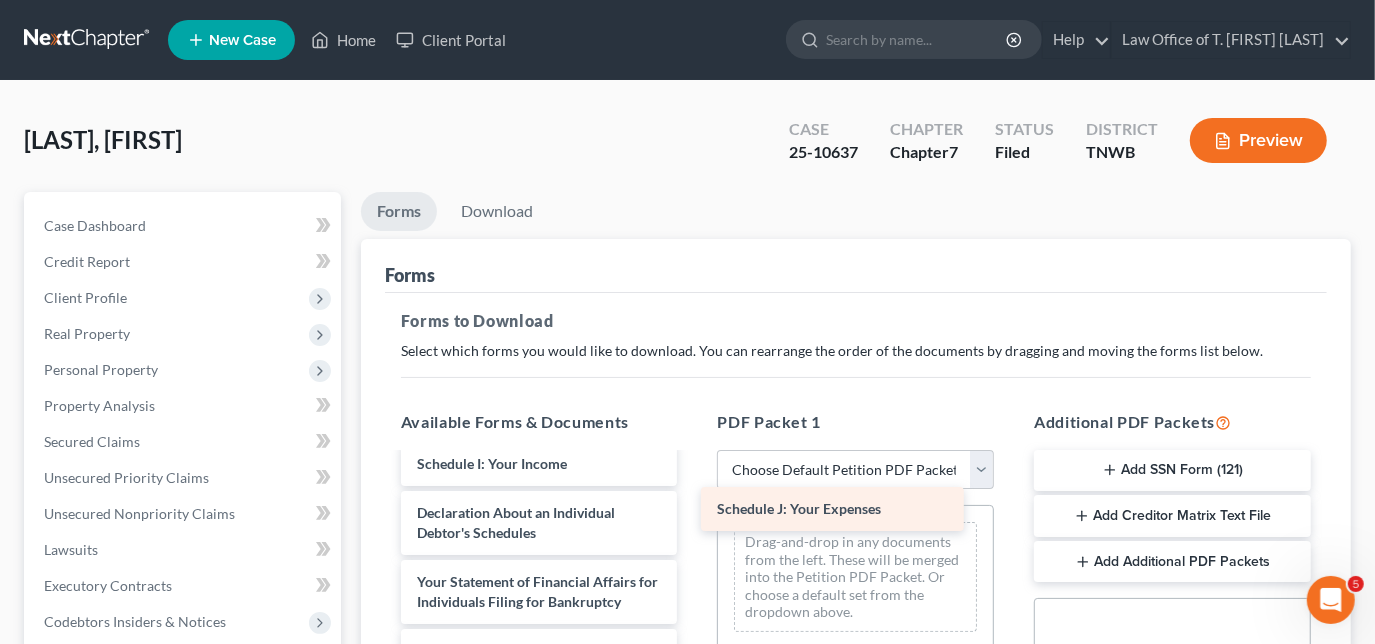 drag, startPoint x: 538, startPoint y: 531, endPoint x: 838, endPoint y: 509, distance: 300.80557 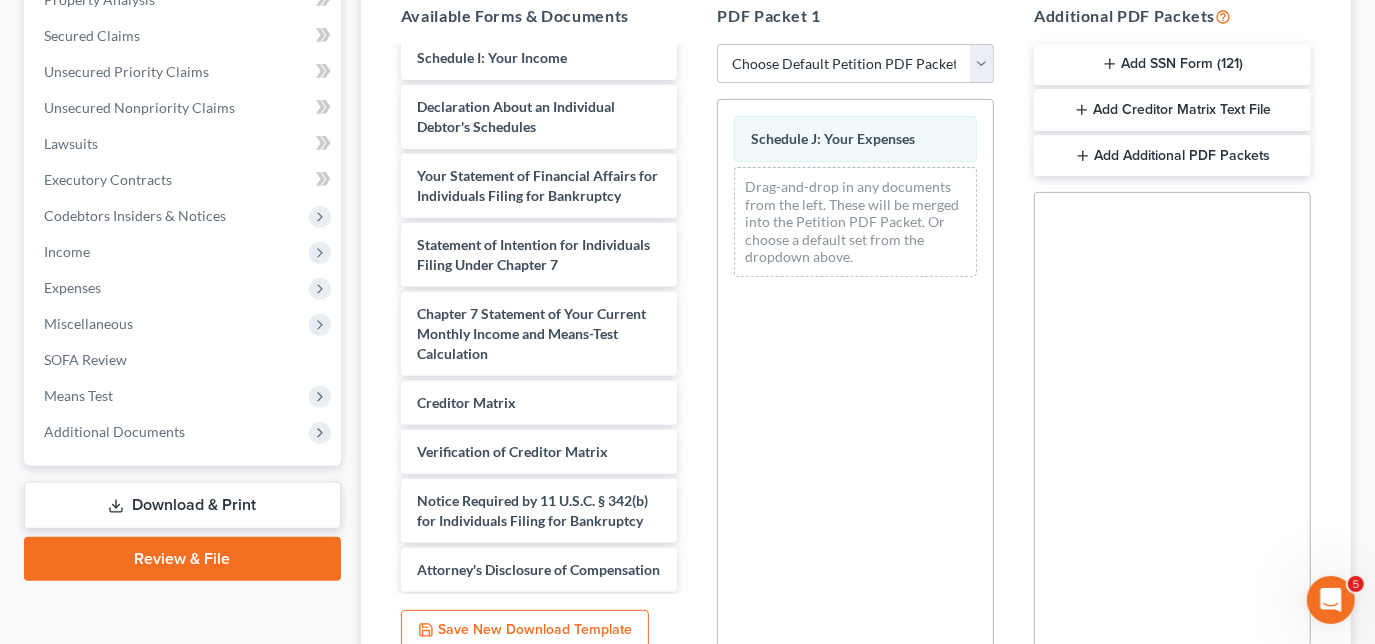 scroll, scrollTop: 589, scrollLeft: 0, axis: vertical 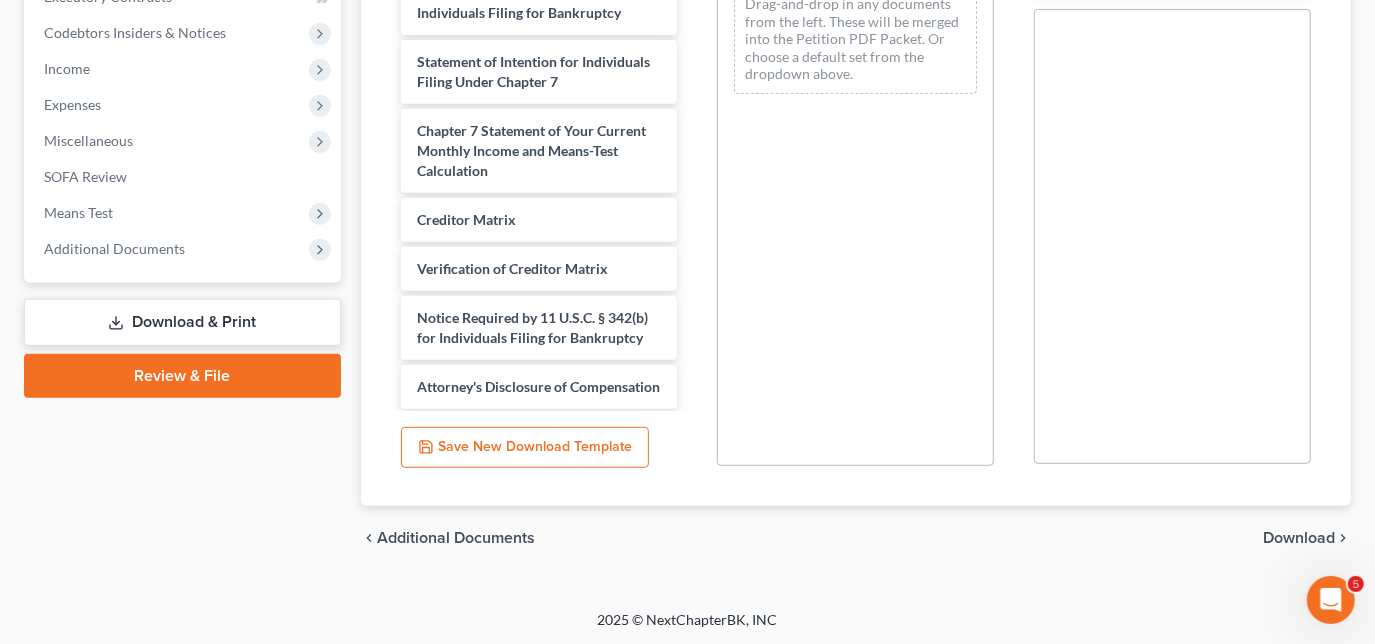 click on "Download" at bounding box center (1299, 538) 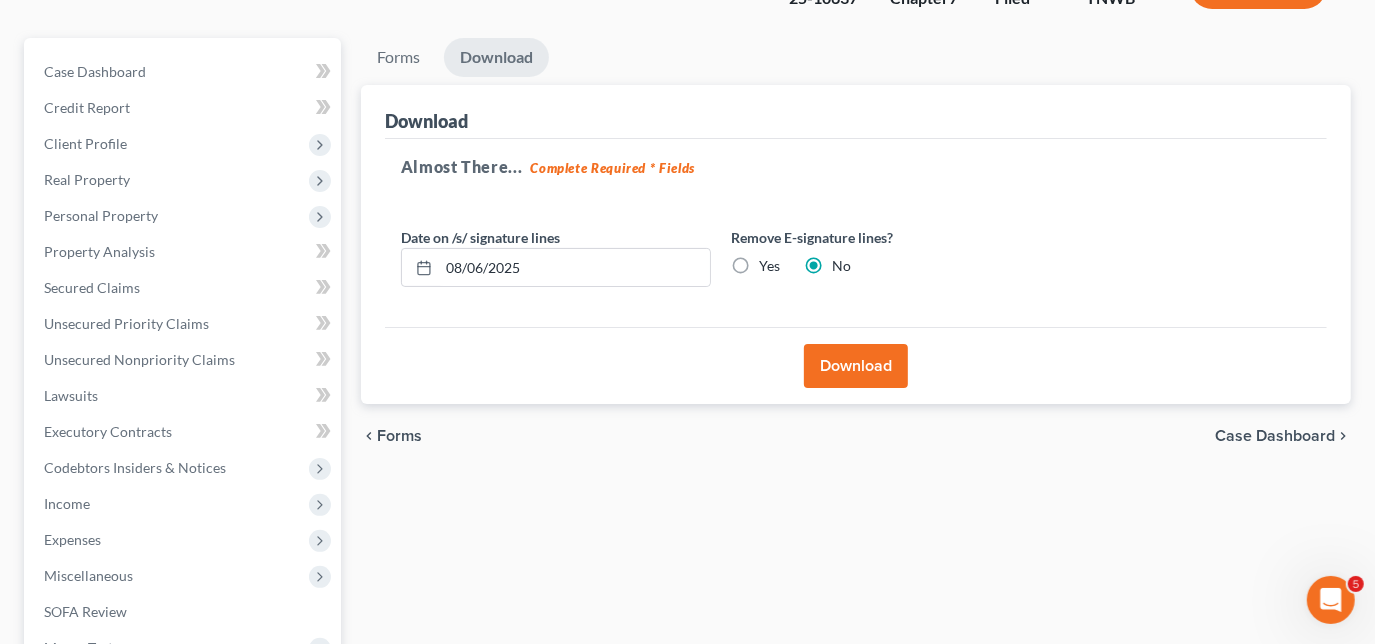 scroll, scrollTop: 145, scrollLeft: 0, axis: vertical 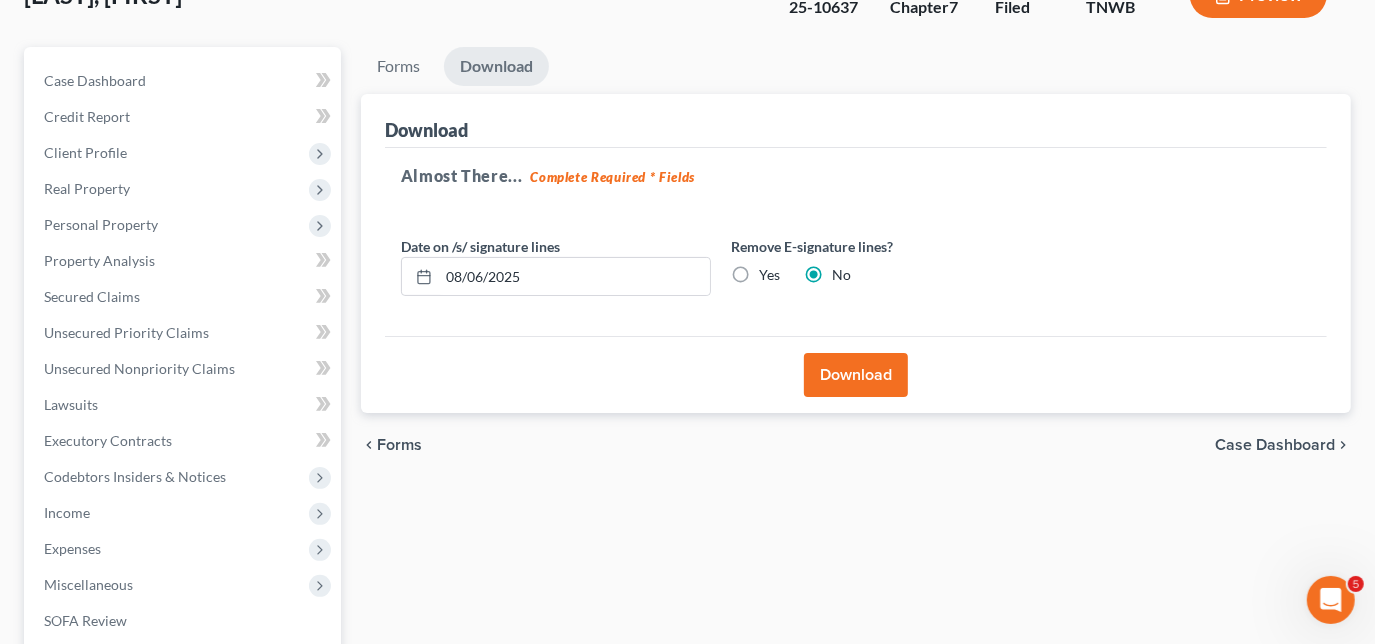click on "Download" at bounding box center (856, 375) 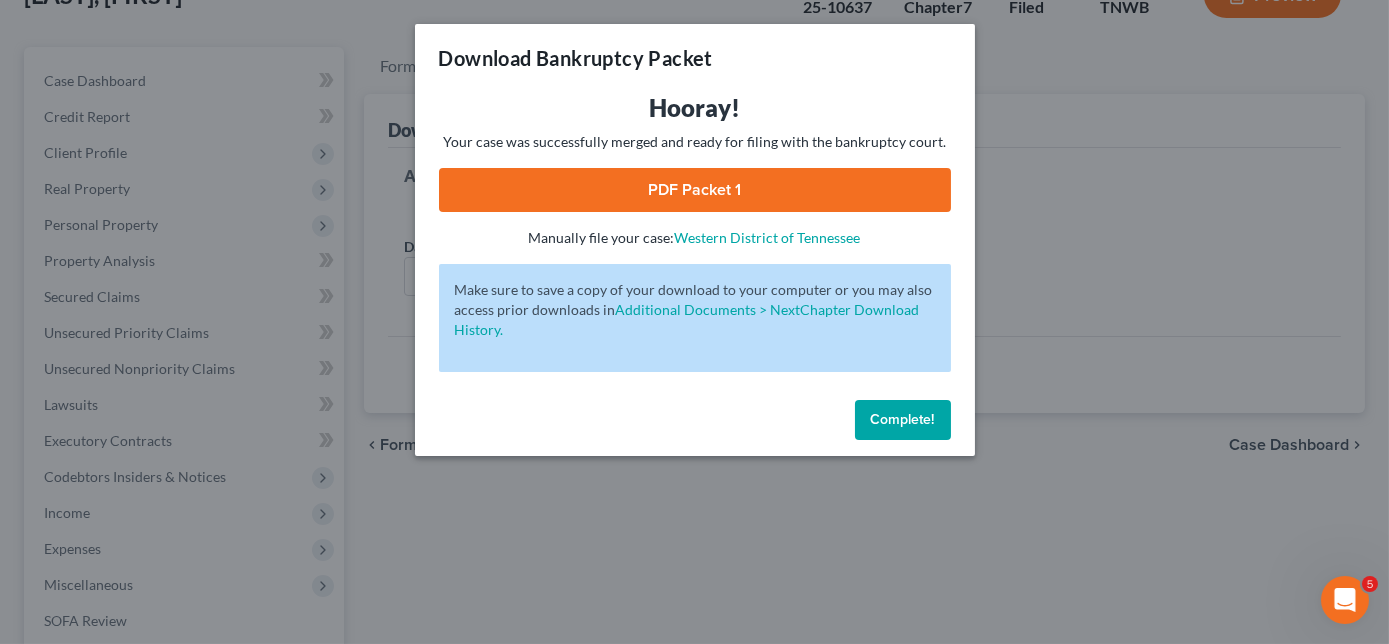 click on "PDF Packet 1" at bounding box center (695, 190) 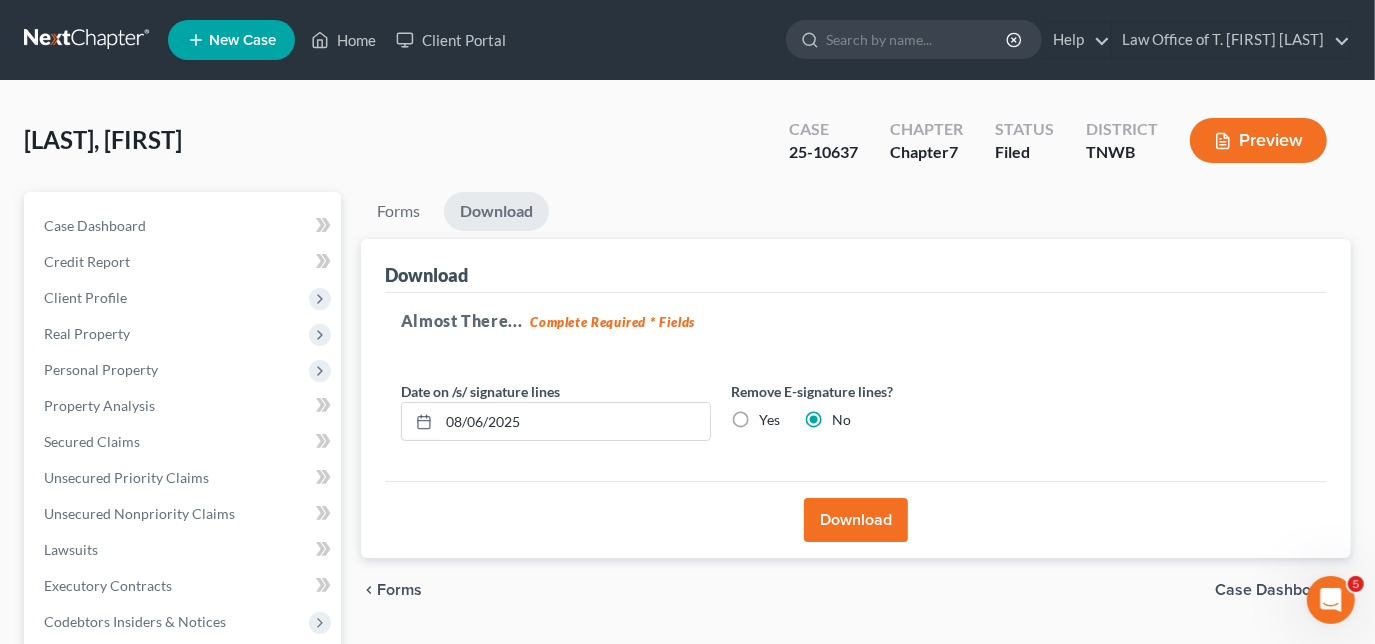 scroll, scrollTop: 0, scrollLeft: 0, axis: both 